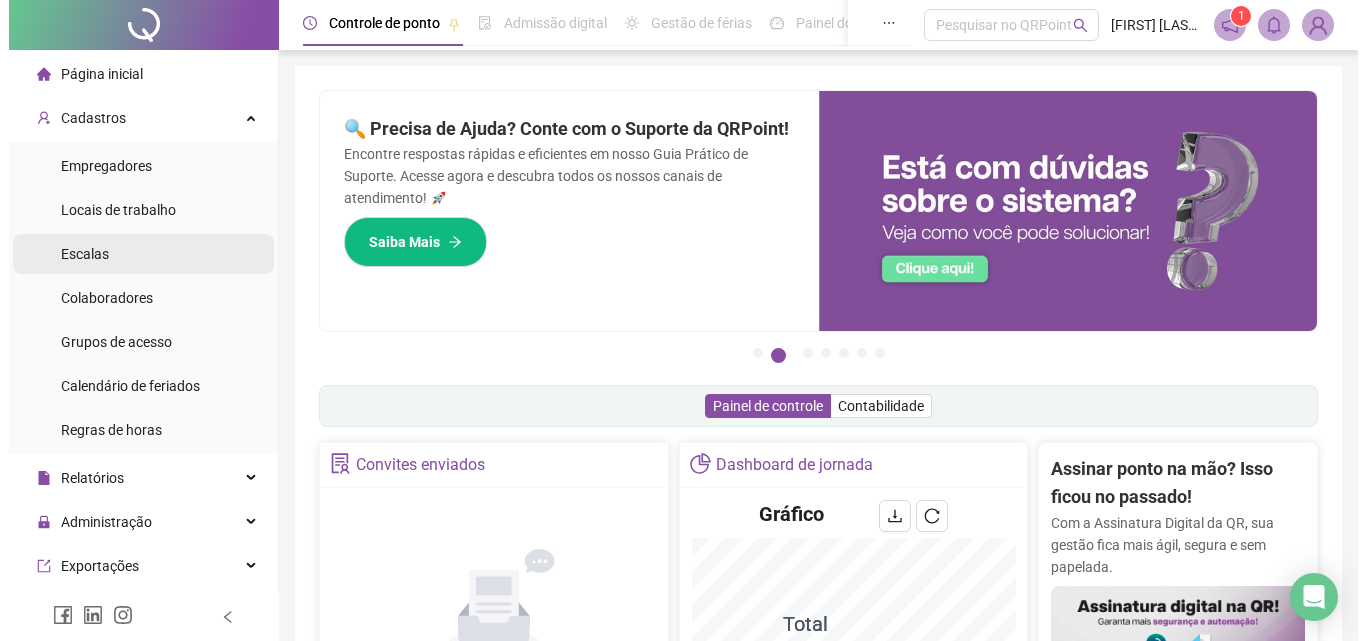 scroll, scrollTop: 0, scrollLeft: 0, axis: both 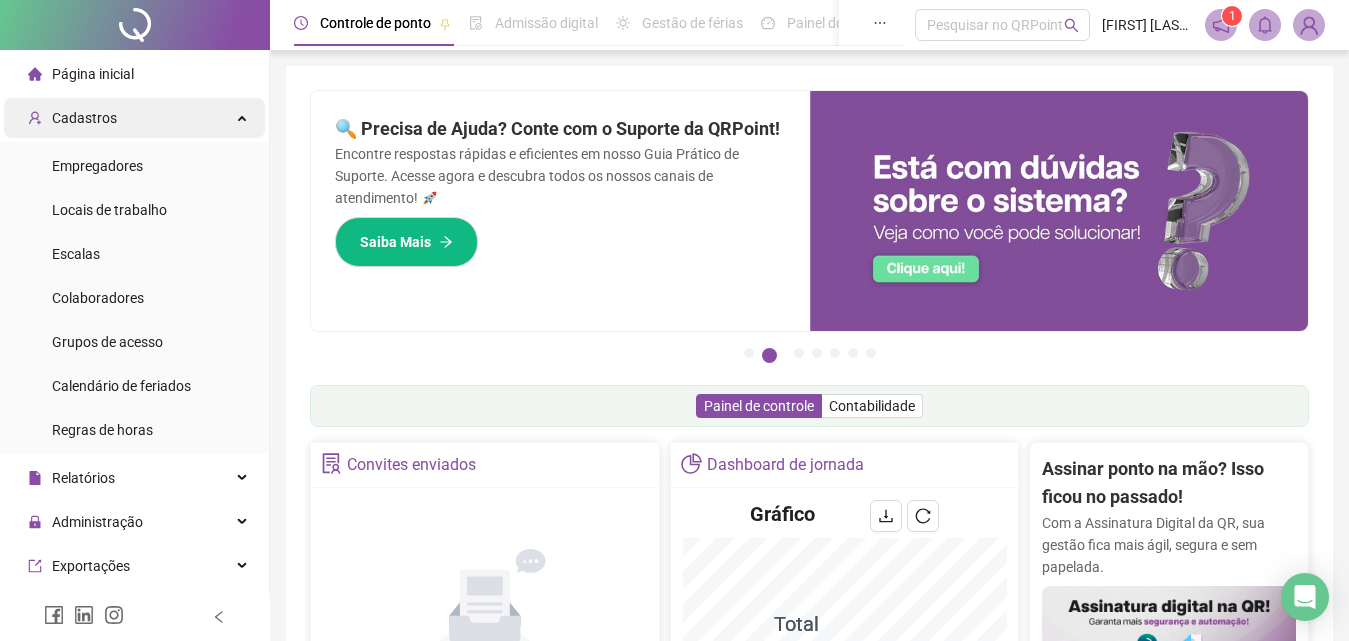 click on "Cadastros" at bounding box center [134, 118] 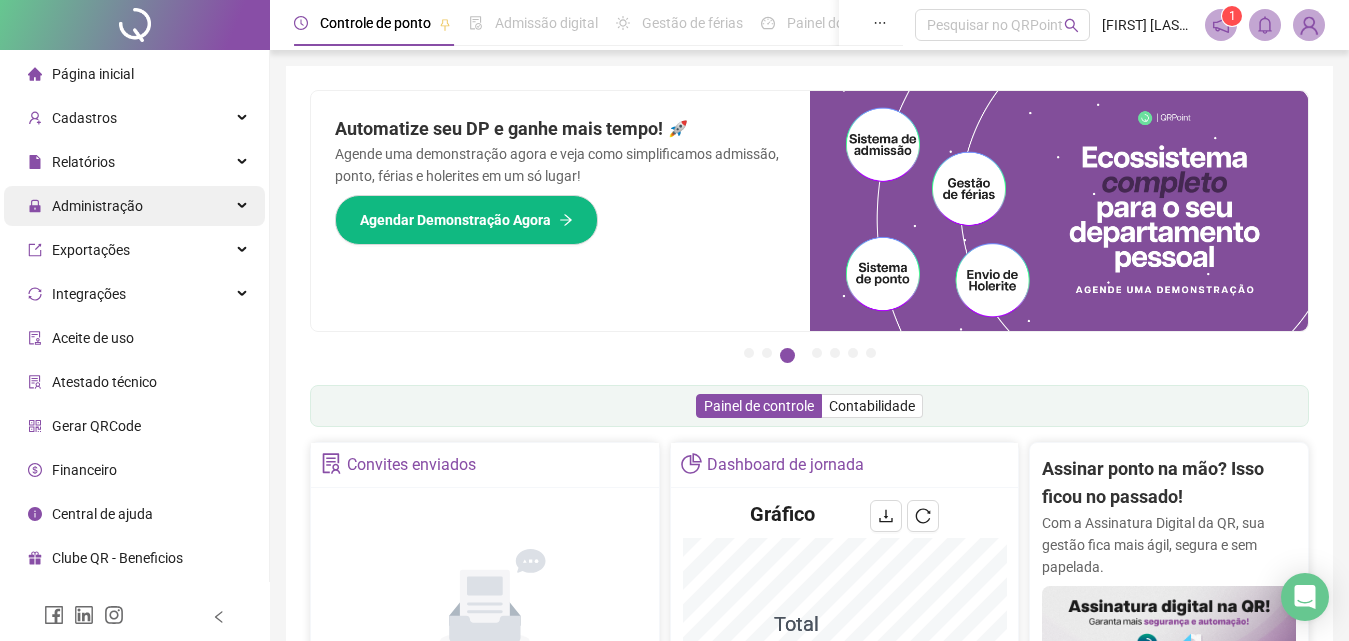 click on "Administração" at bounding box center [97, 206] 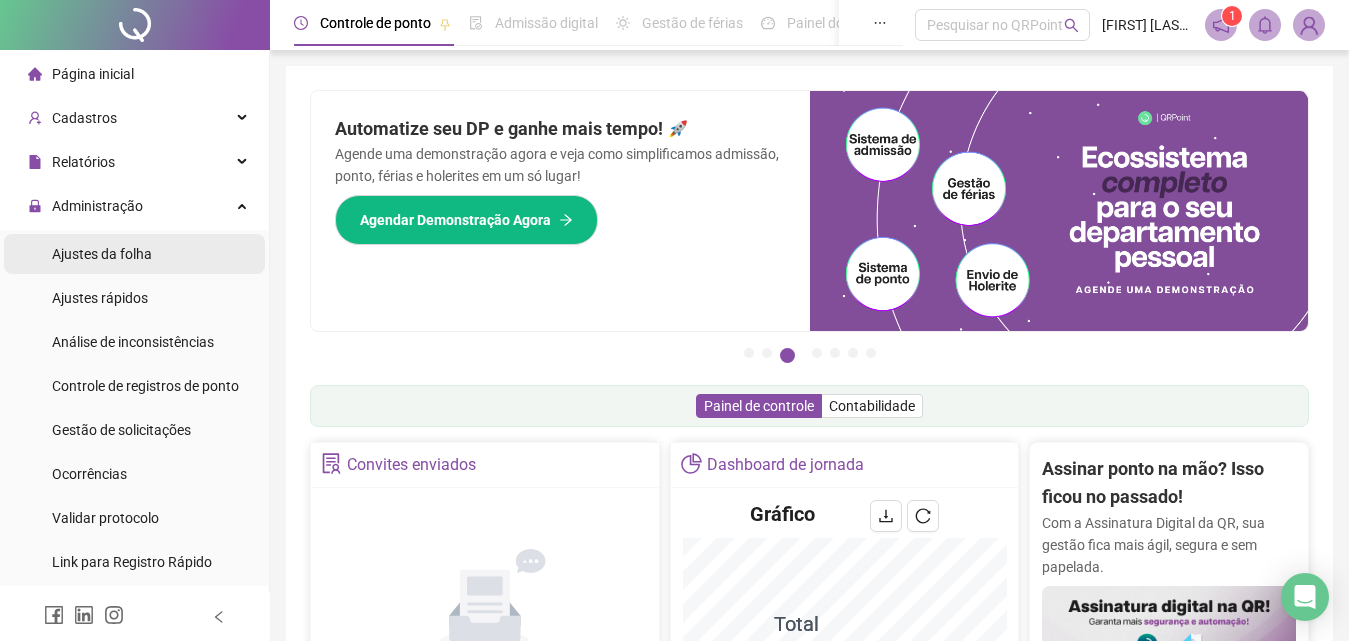 click on "Ajustes da folha" at bounding box center [102, 254] 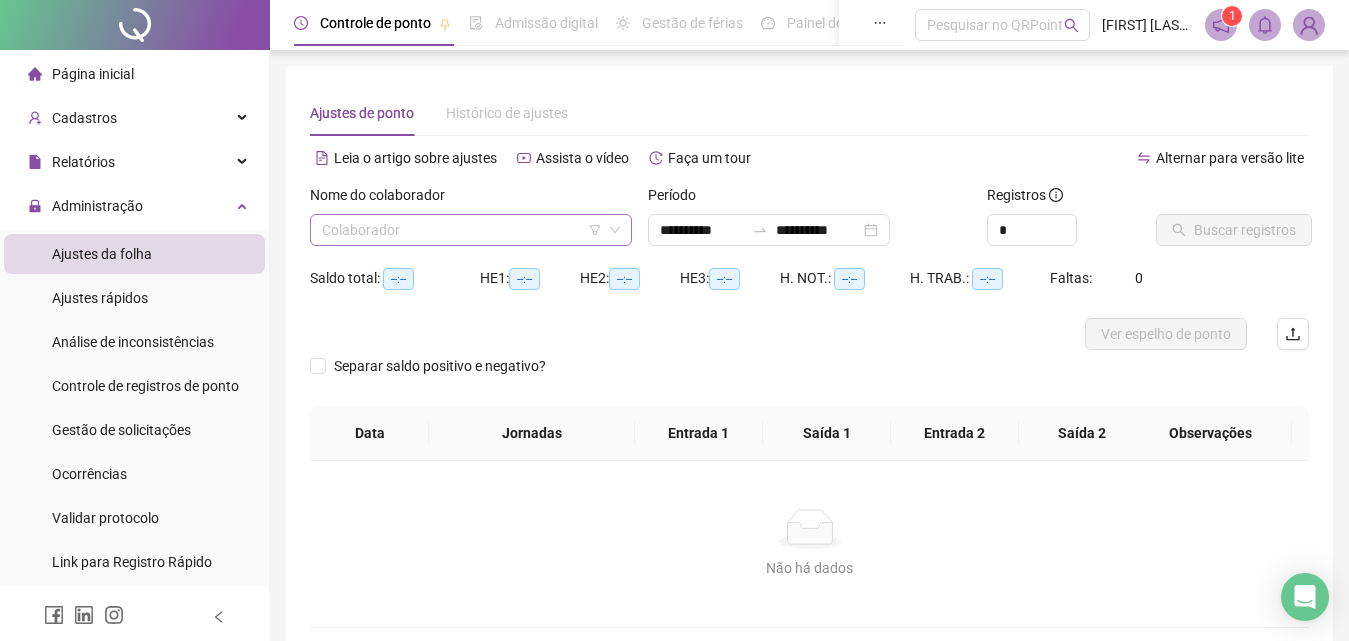 click 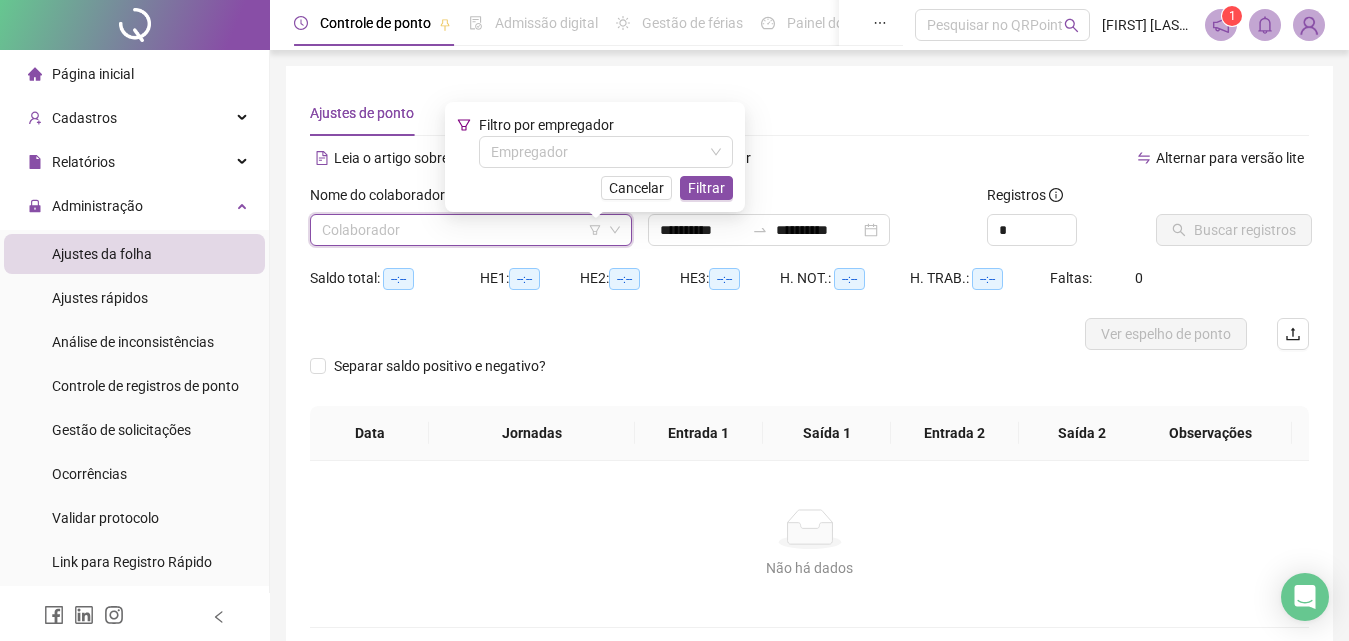 click at bounding box center [462, 230] 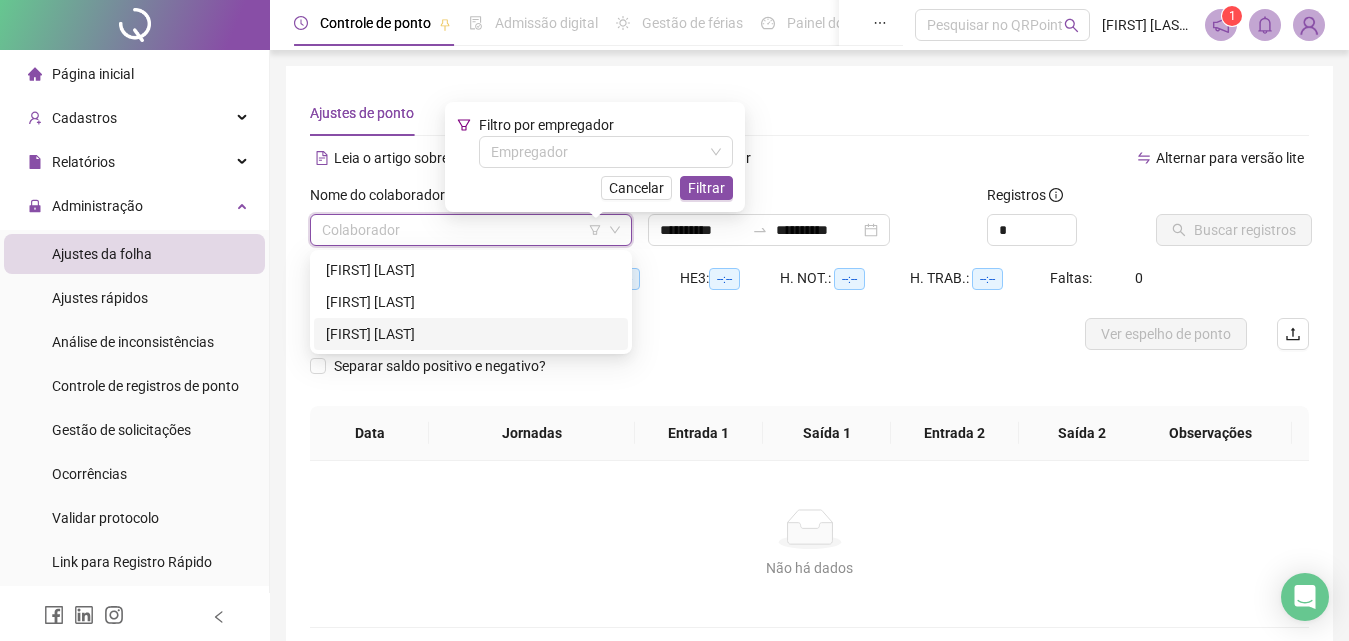 click on "[FIRST] [LAST]" at bounding box center (471, 334) 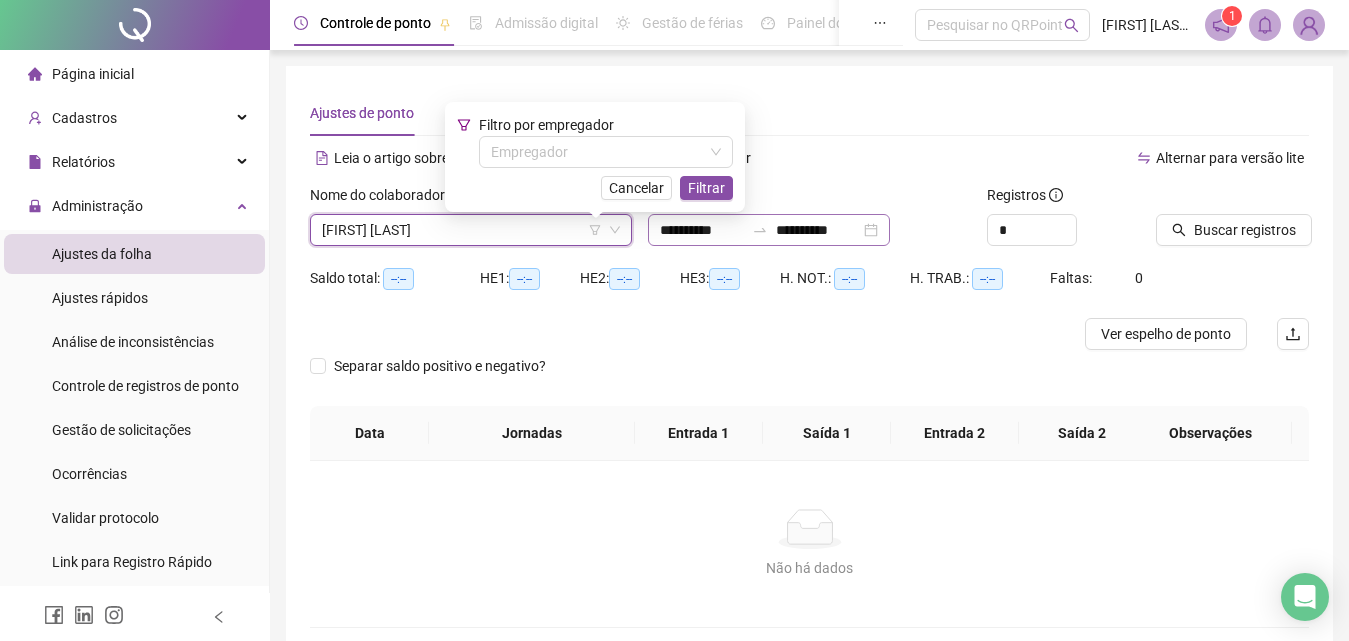 click on "**********" at bounding box center (769, 230) 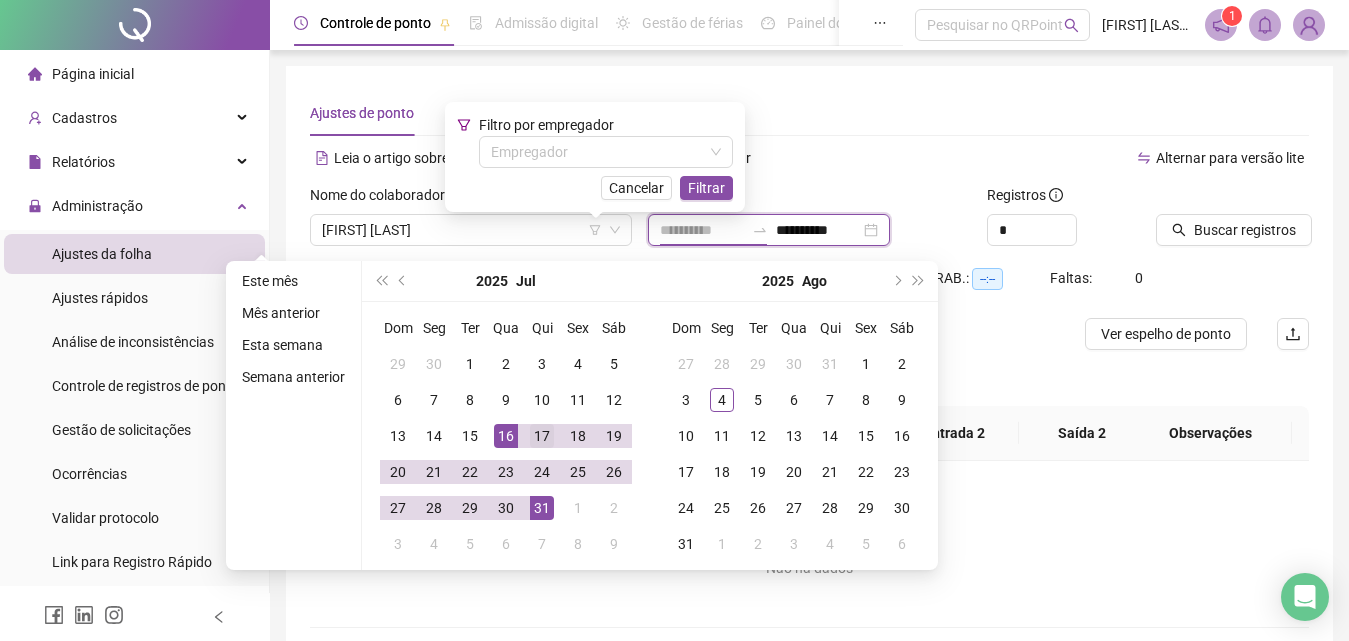 type on "**********" 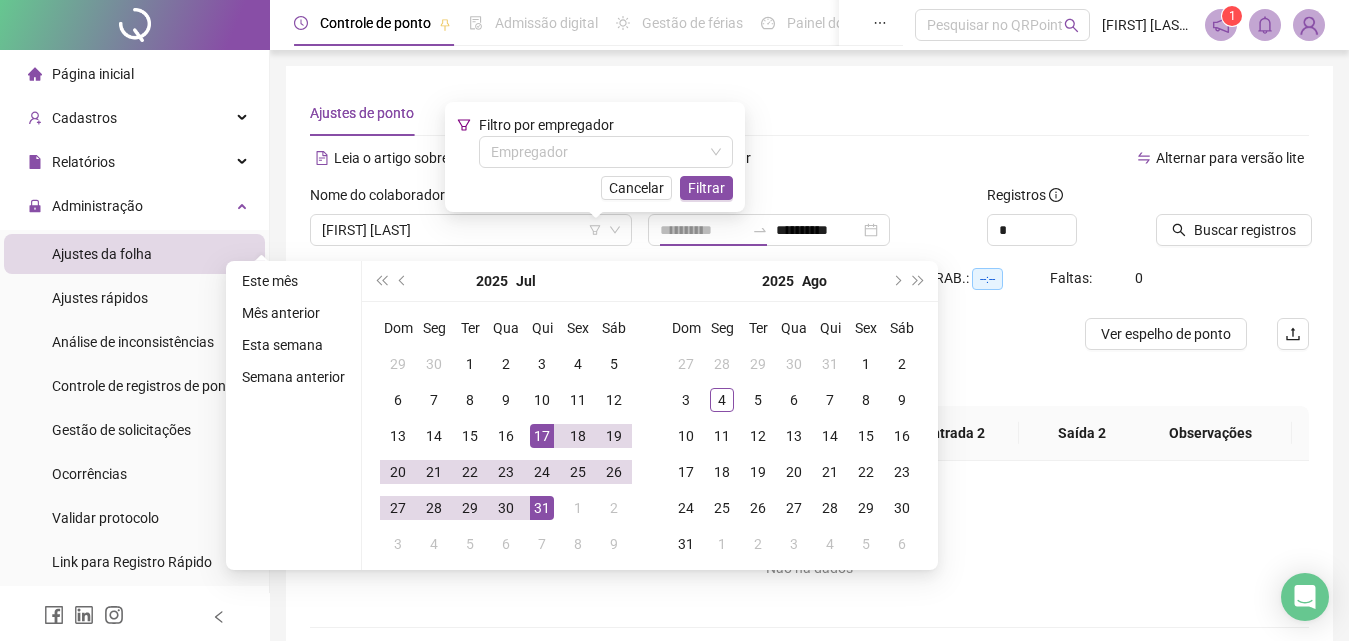 click on "17" at bounding box center (542, 436) 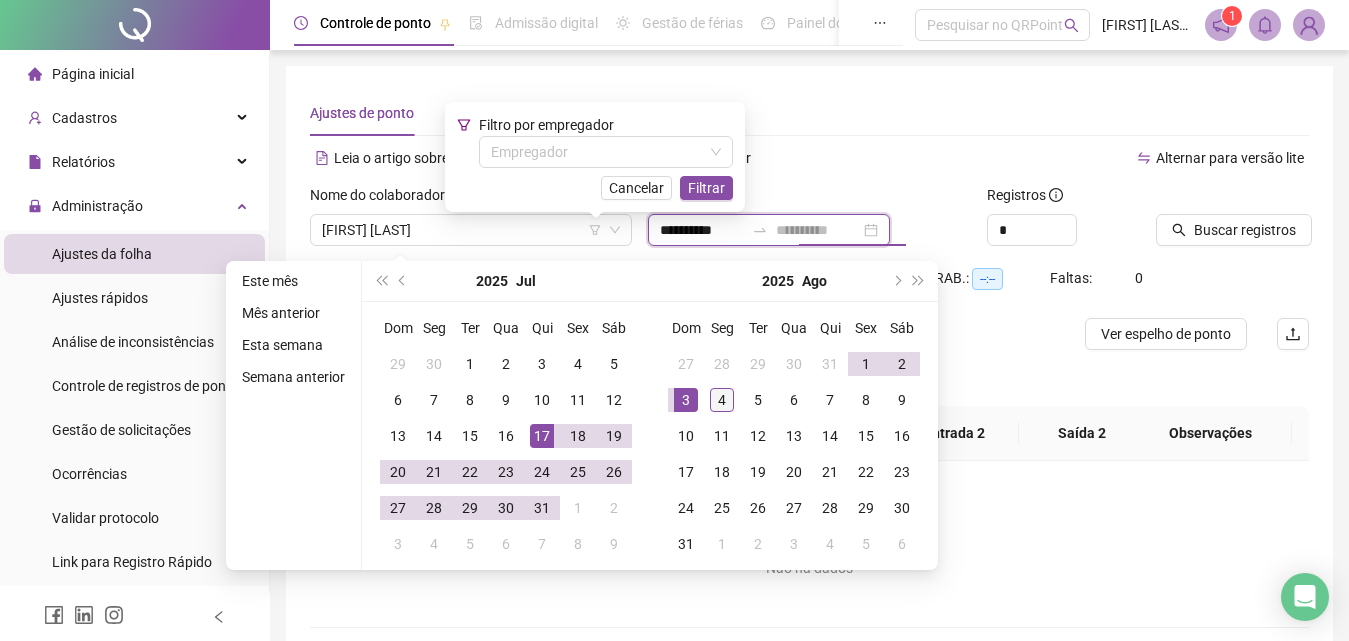 type on "**********" 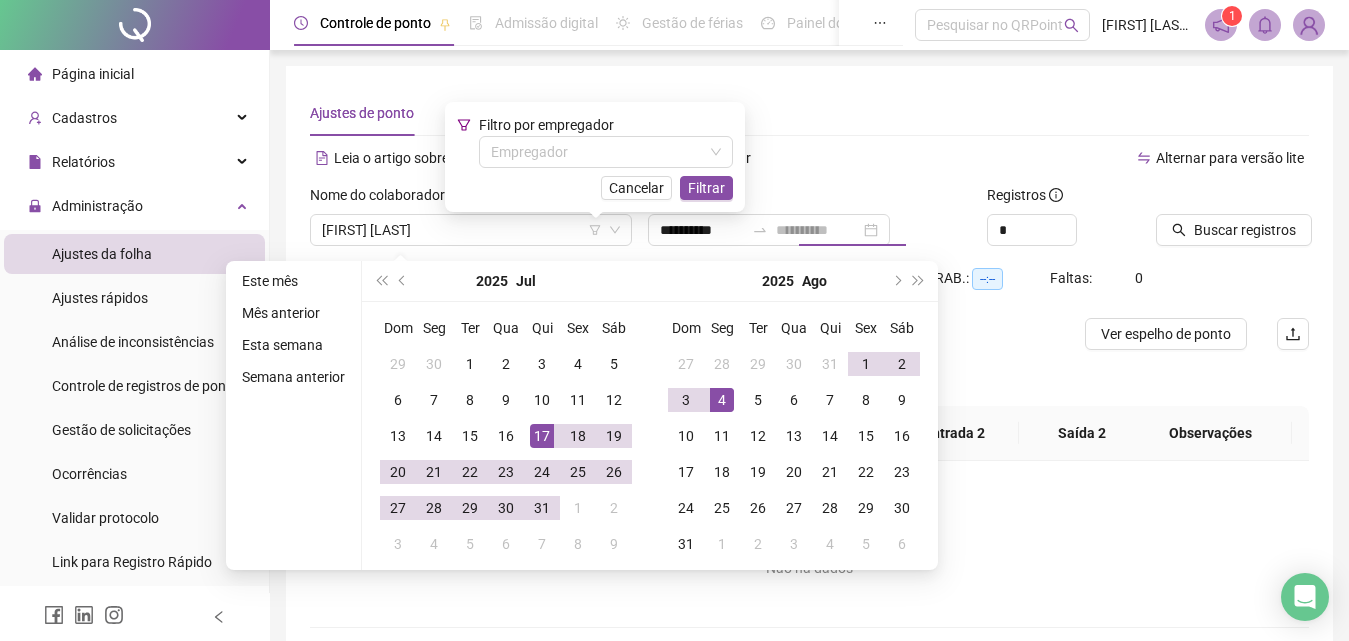 click on "4" at bounding box center (722, 400) 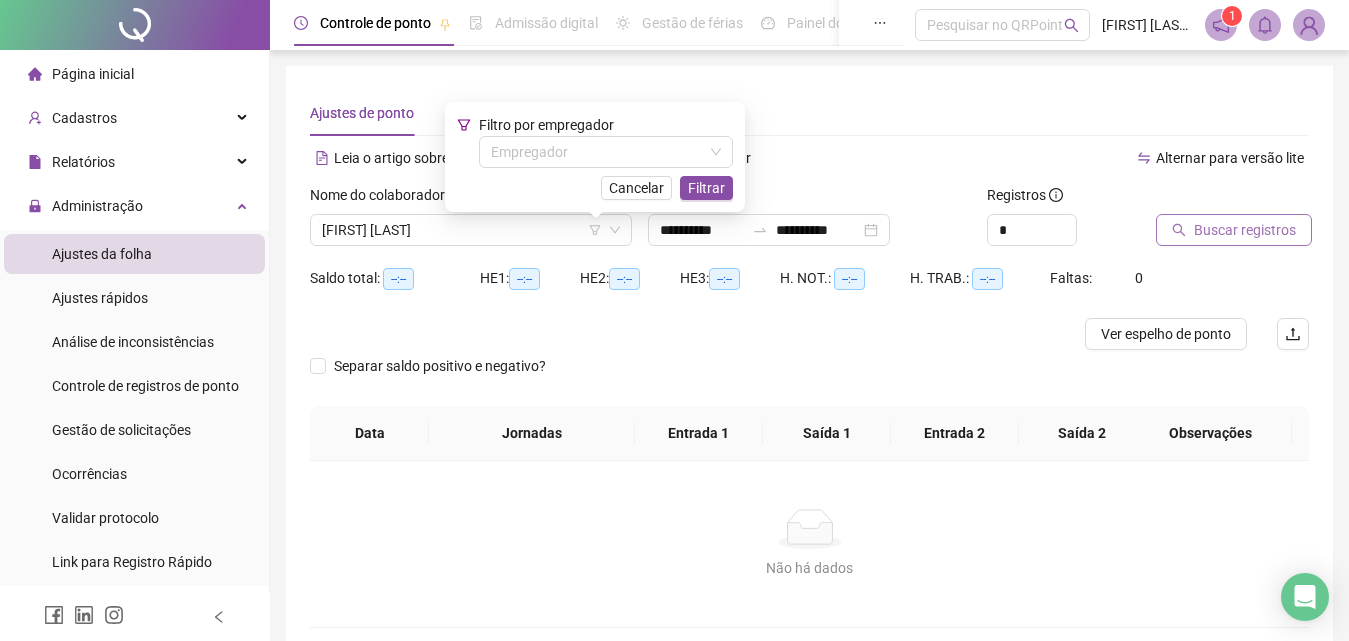 click on "Buscar registros" at bounding box center (1245, 230) 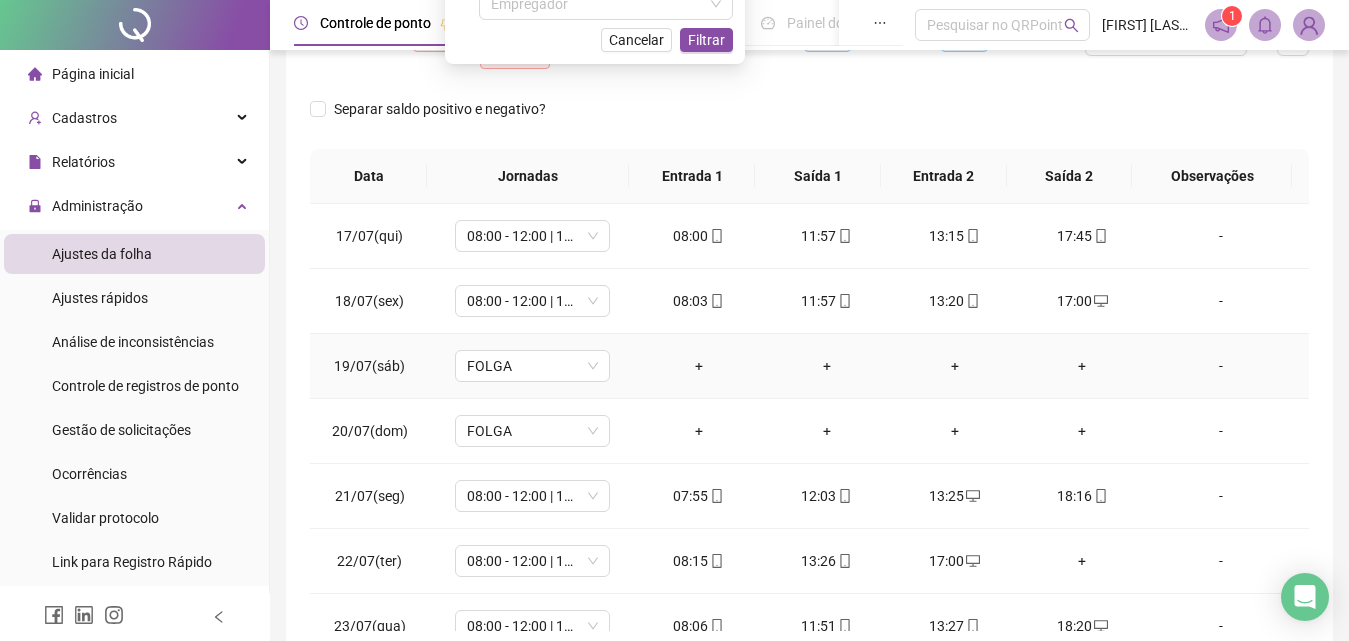 scroll, scrollTop: 300, scrollLeft: 0, axis: vertical 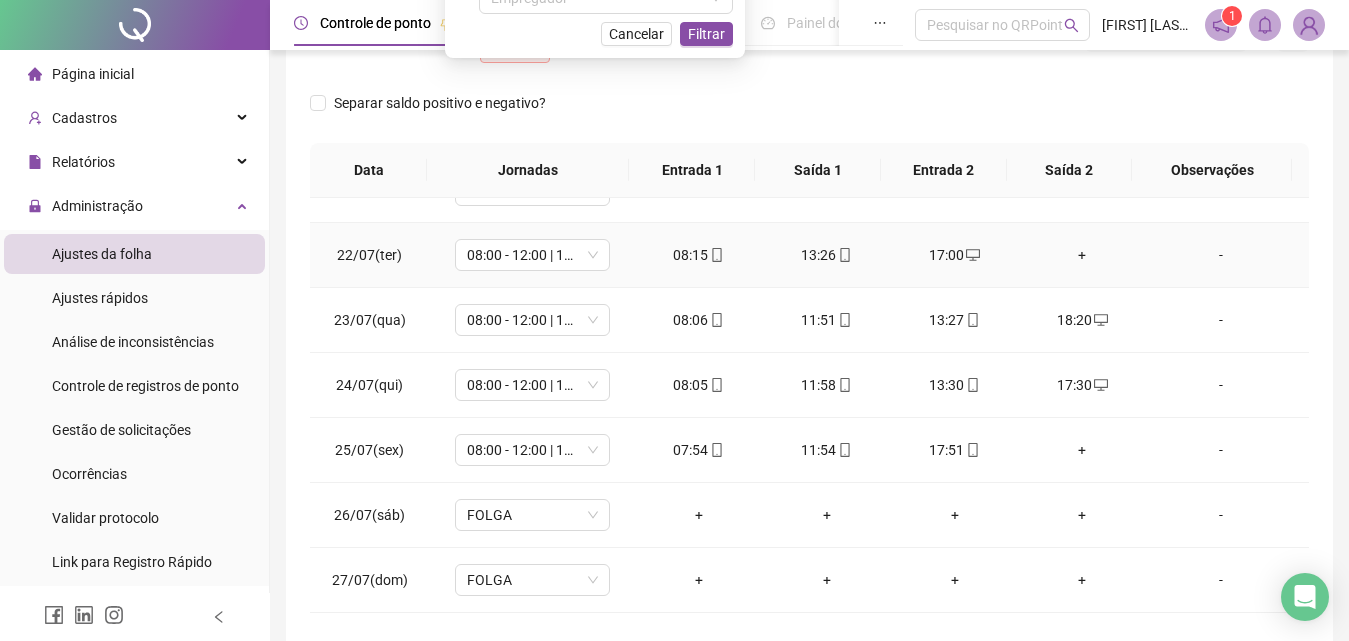 click on "+" at bounding box center [1083, 255] 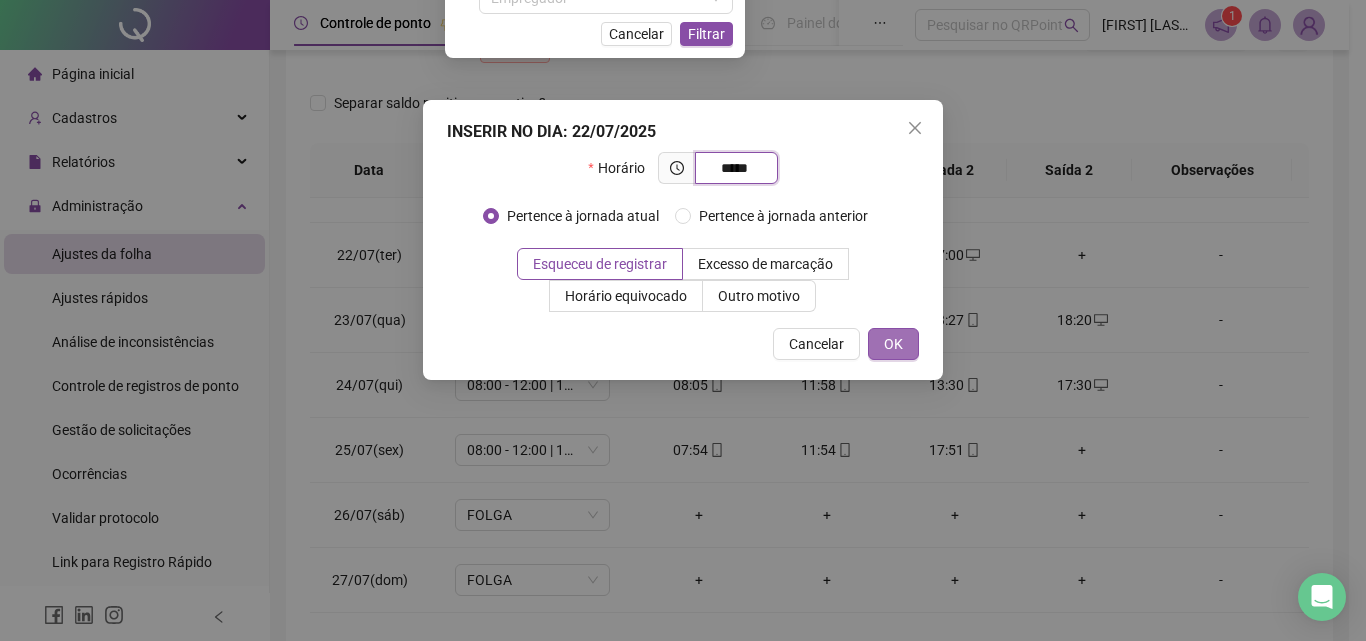 type on "*****" 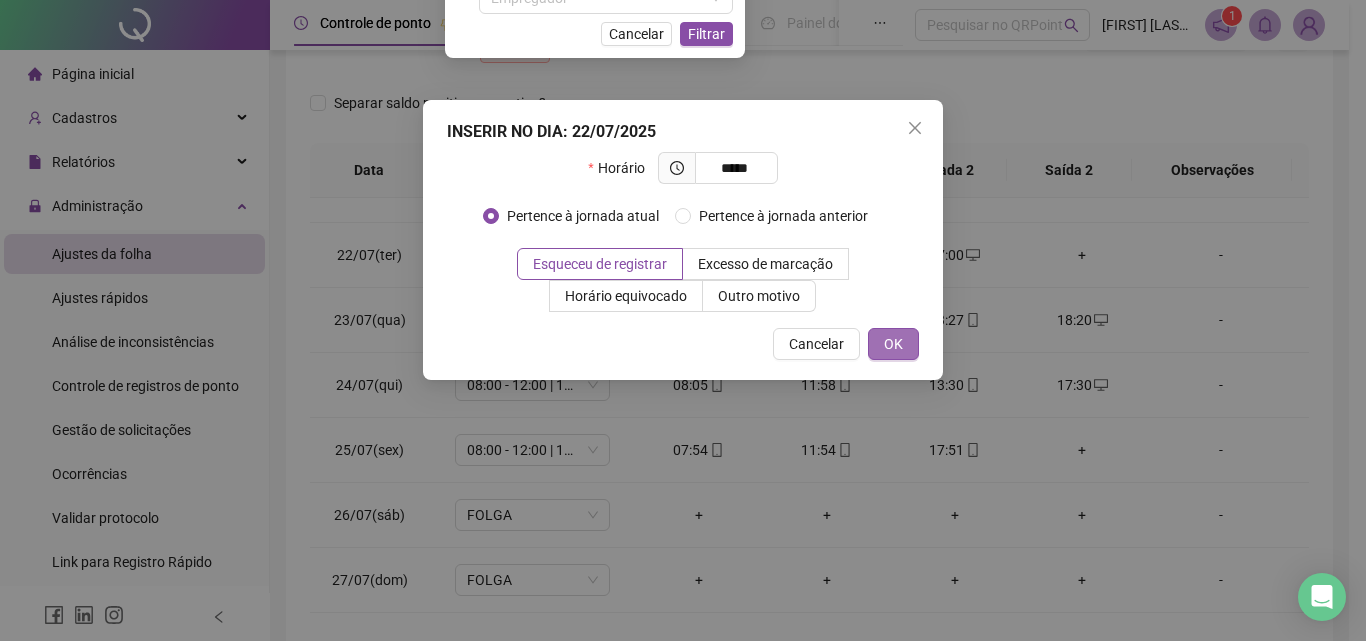 click on "OK" at bounding box center [893, 344] 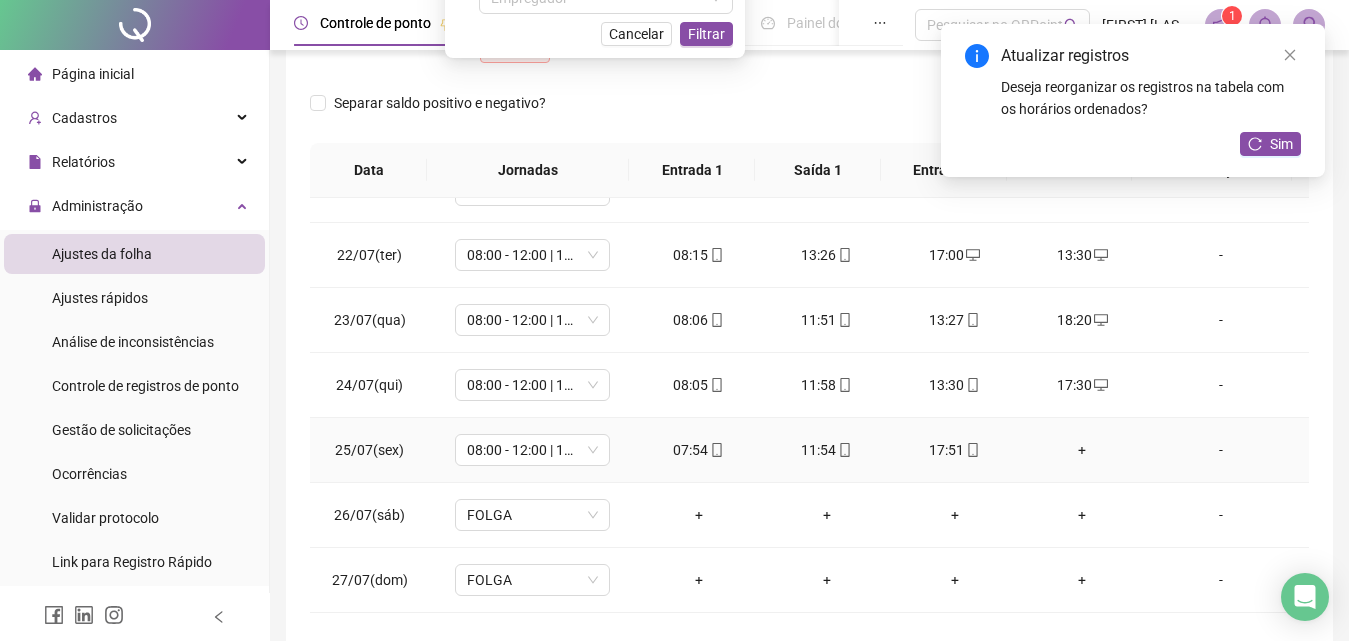 click on "+" at bounding box center [1083, 450] 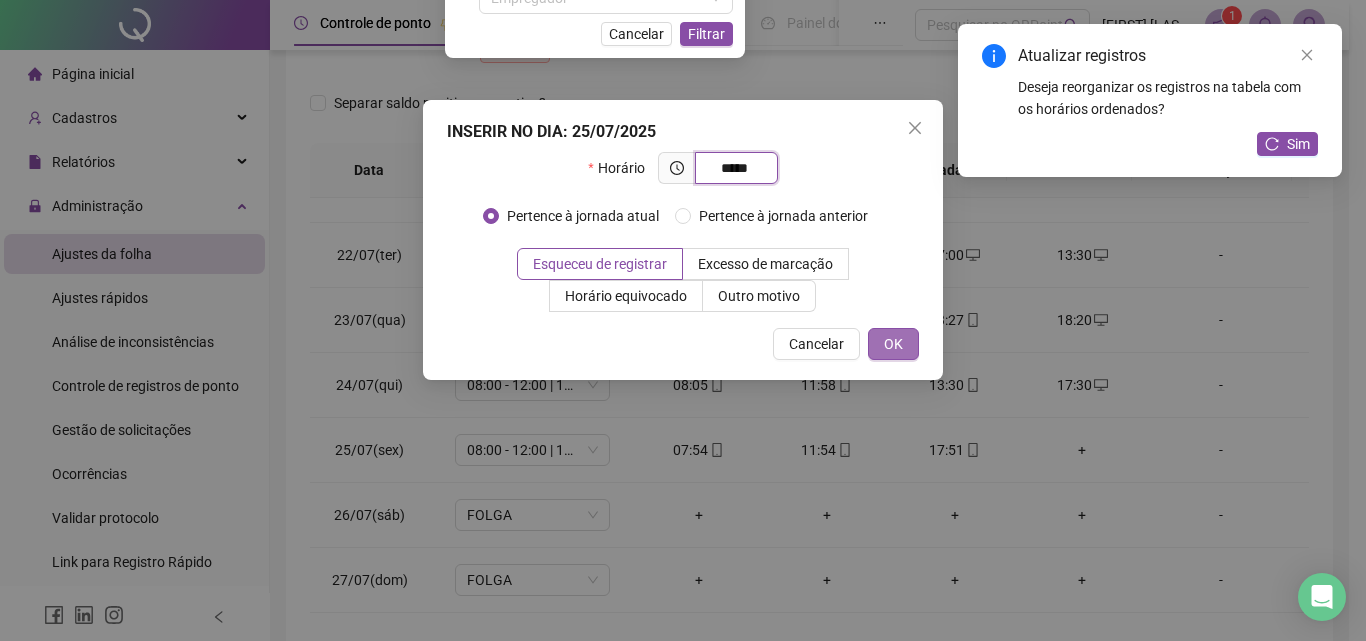 type on "*****" 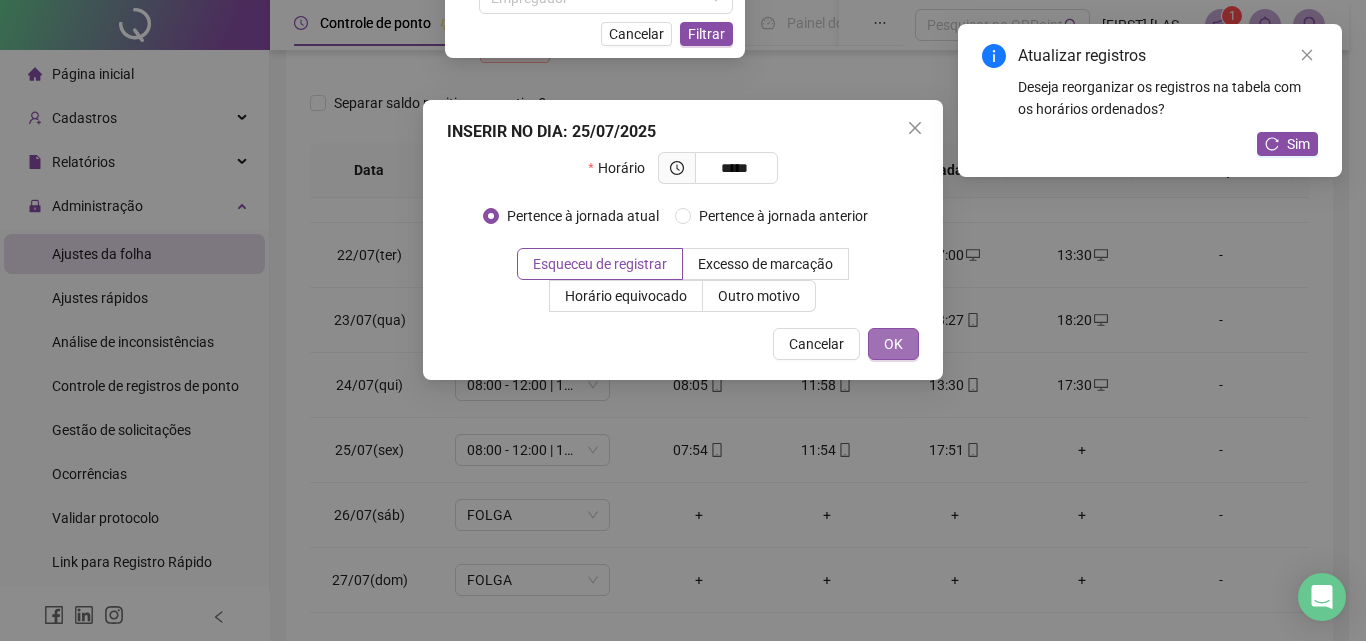click on "OK" at bounding box center [893, 344] 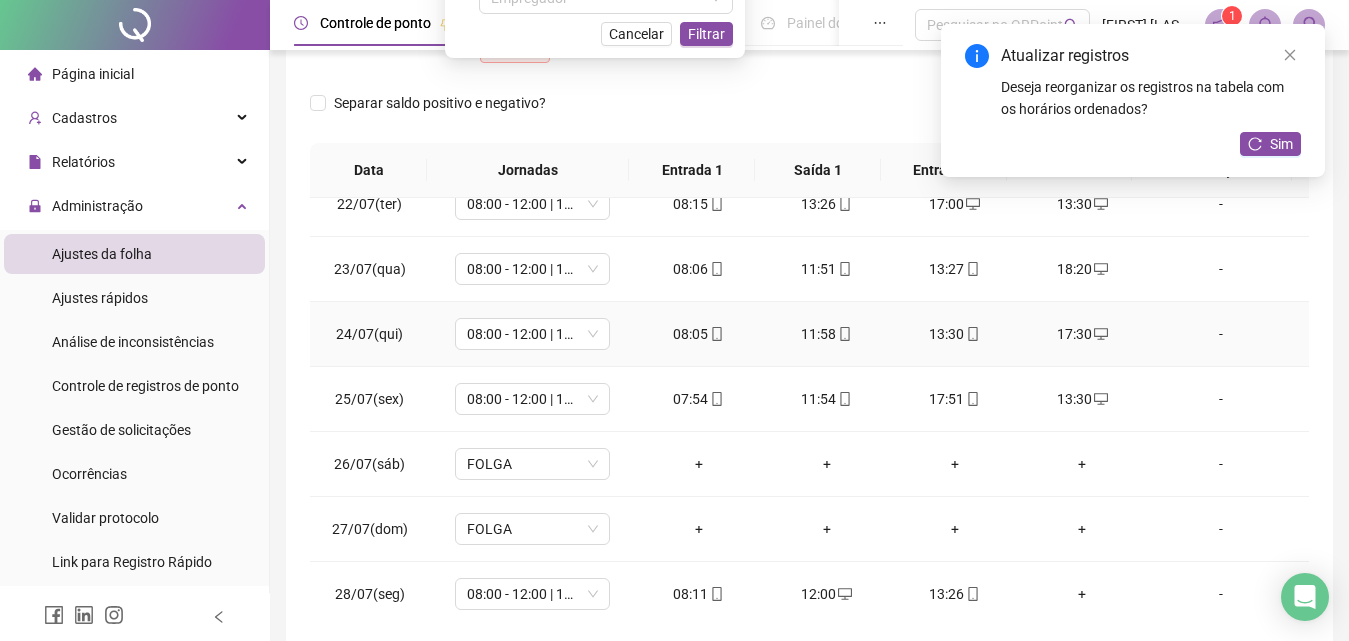 scroll, scrollTop: 400, scrollLeft: 0, axis: vertical 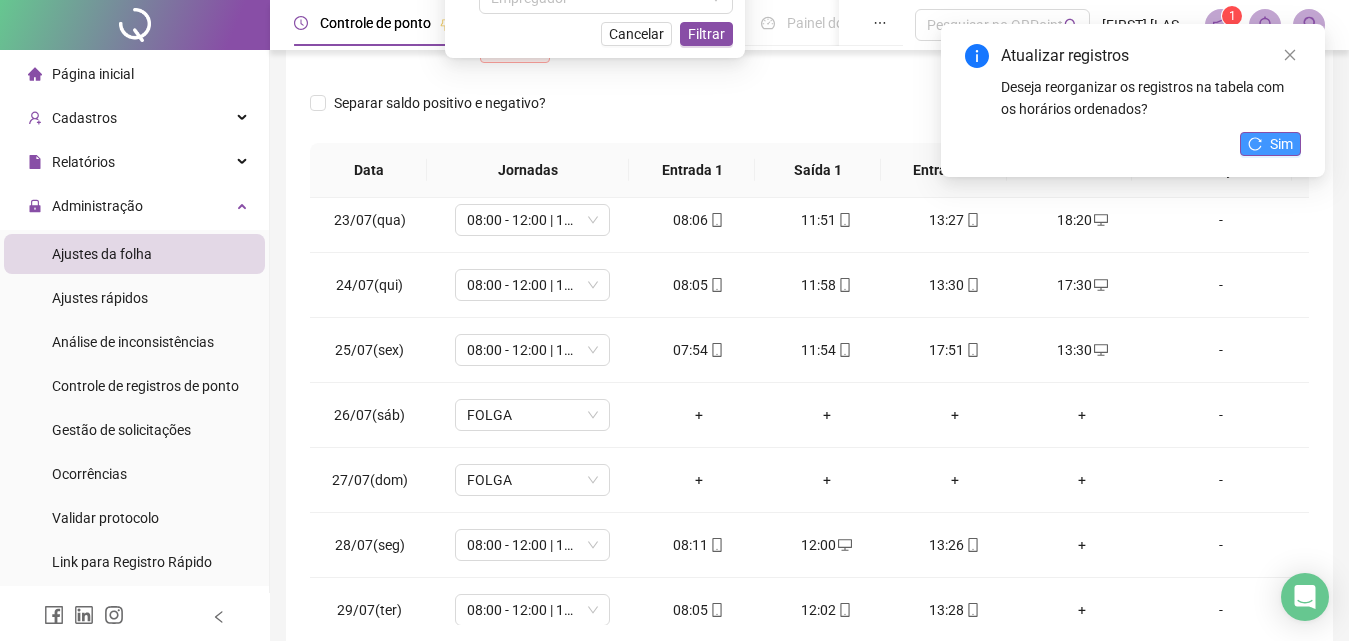 click on "Sim" at bounding box center [1281, 144] 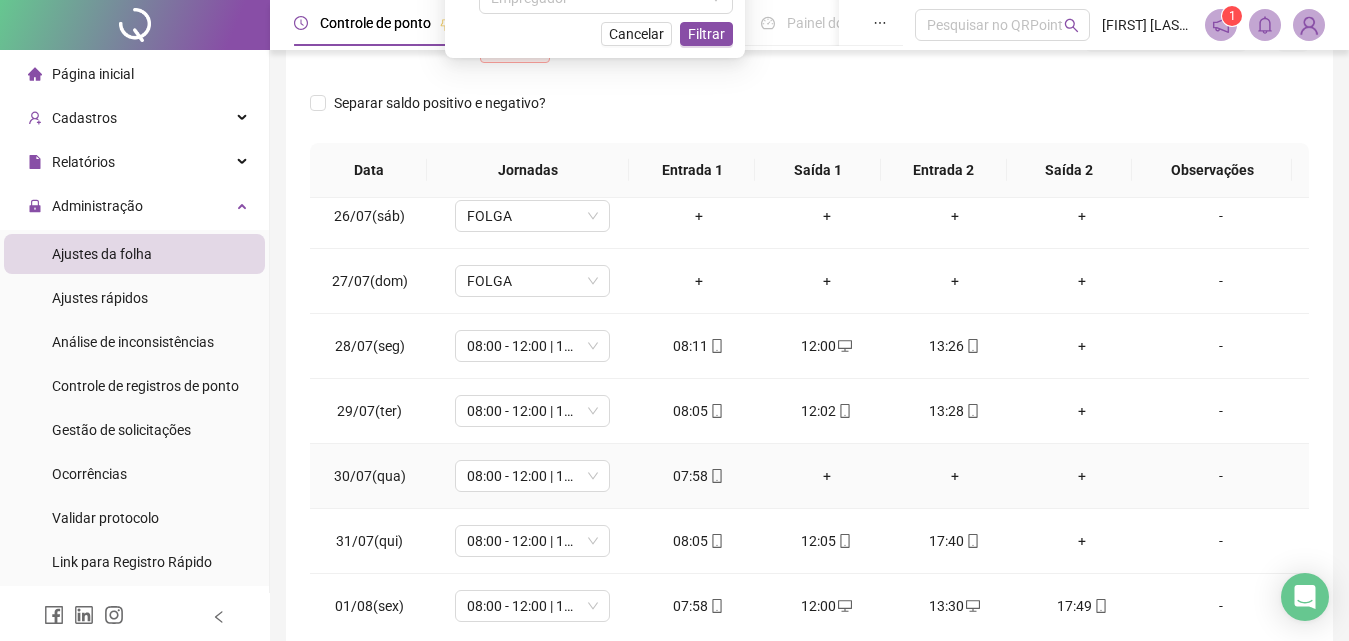 scroll, scrollTop: 600, scrollLeft: 0, axis: vertical 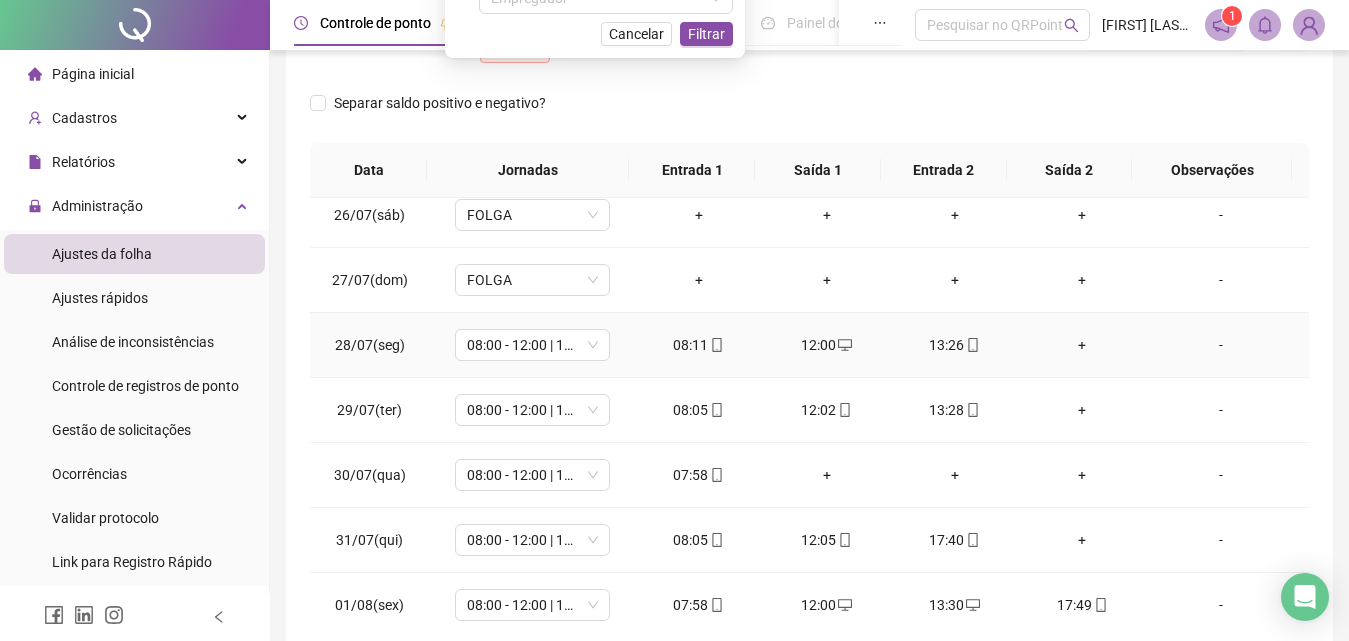click on "+" at bounding box center (1083, 345) 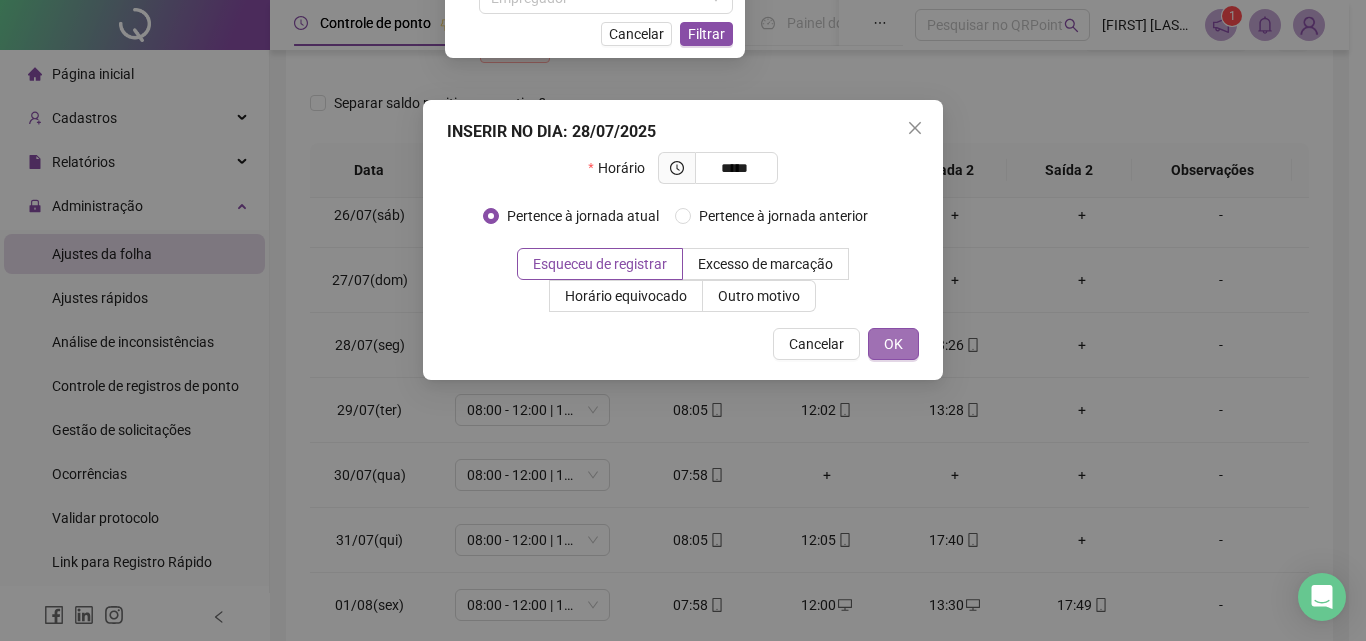 type on "*****" 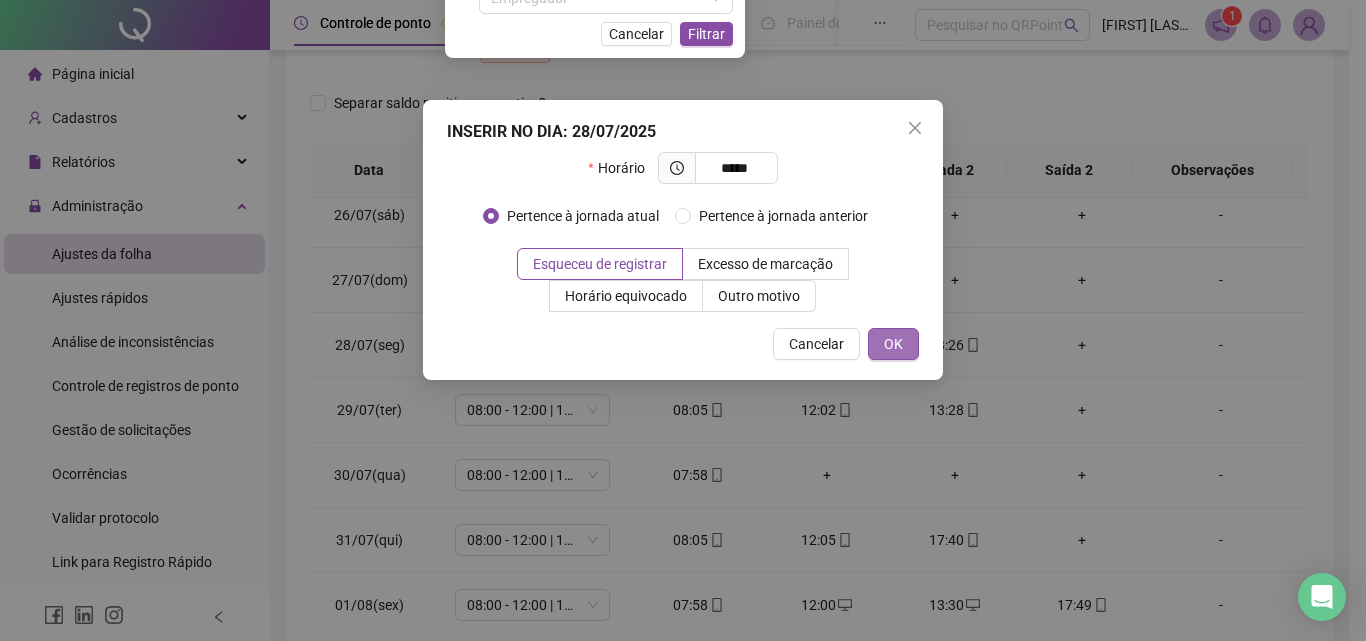 click on "OK" at bounding box center (893, 344) 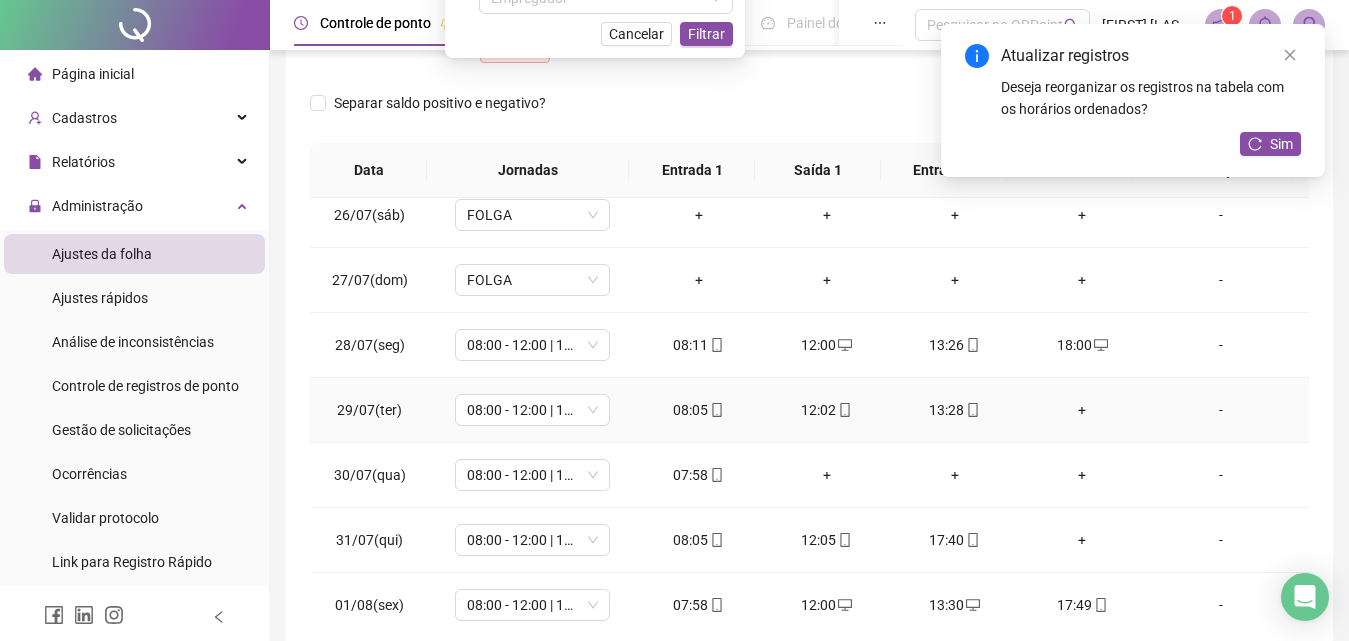 click on "+" at bounding box center [1083, 410] 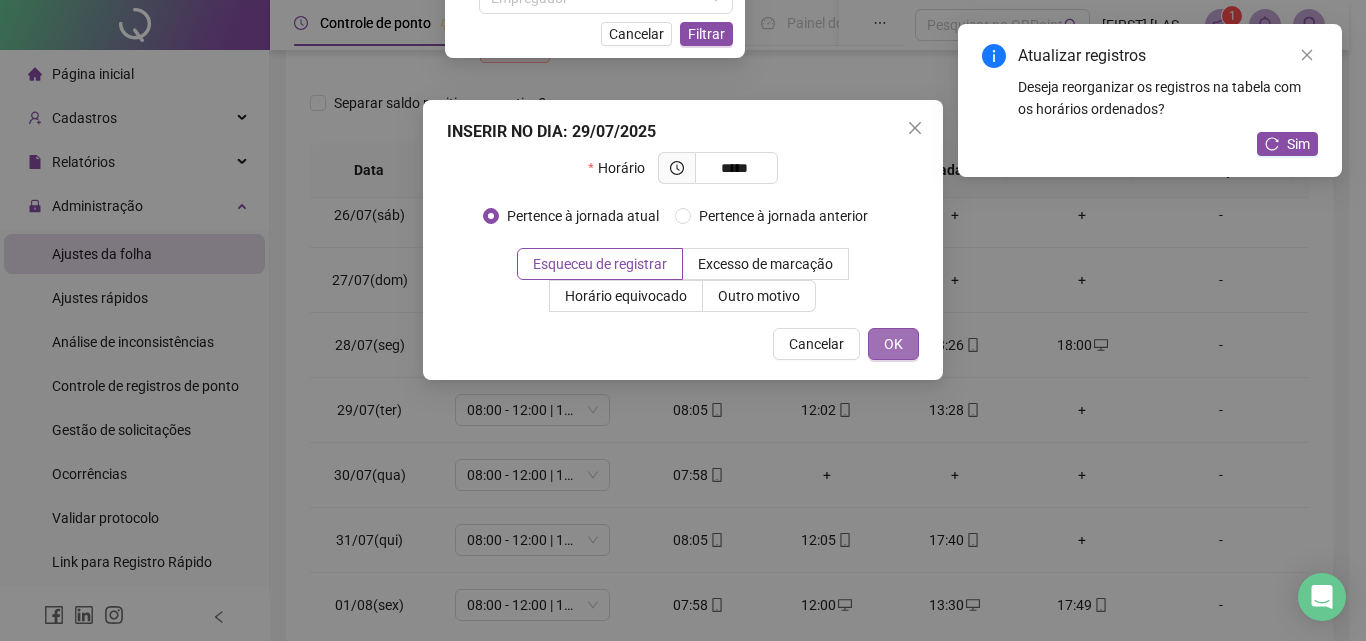 type on "*****" 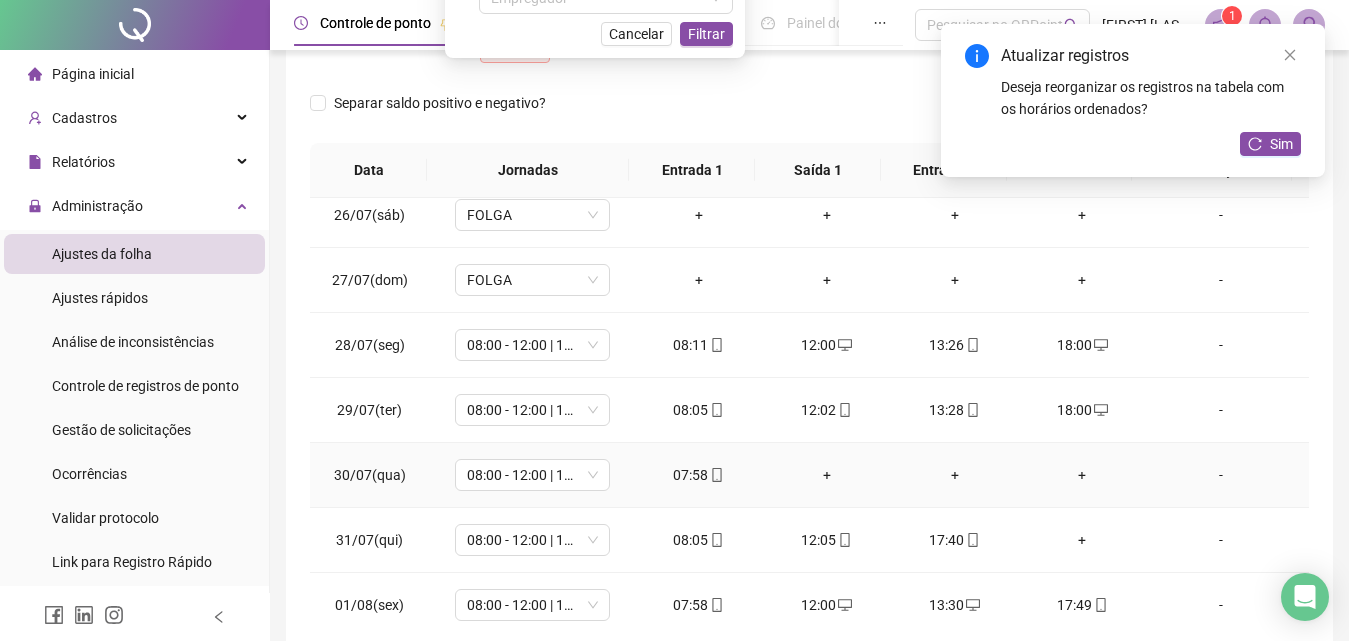 click on "+" at bounding box center (827, 475) 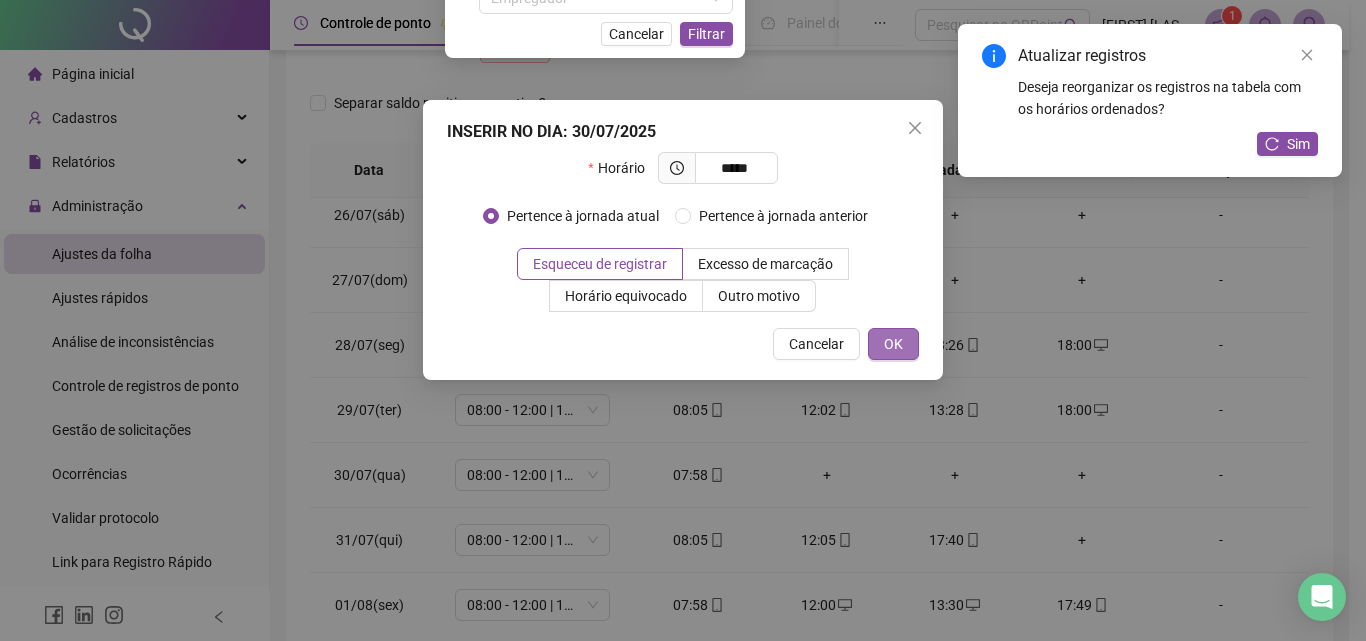 type on "*****" 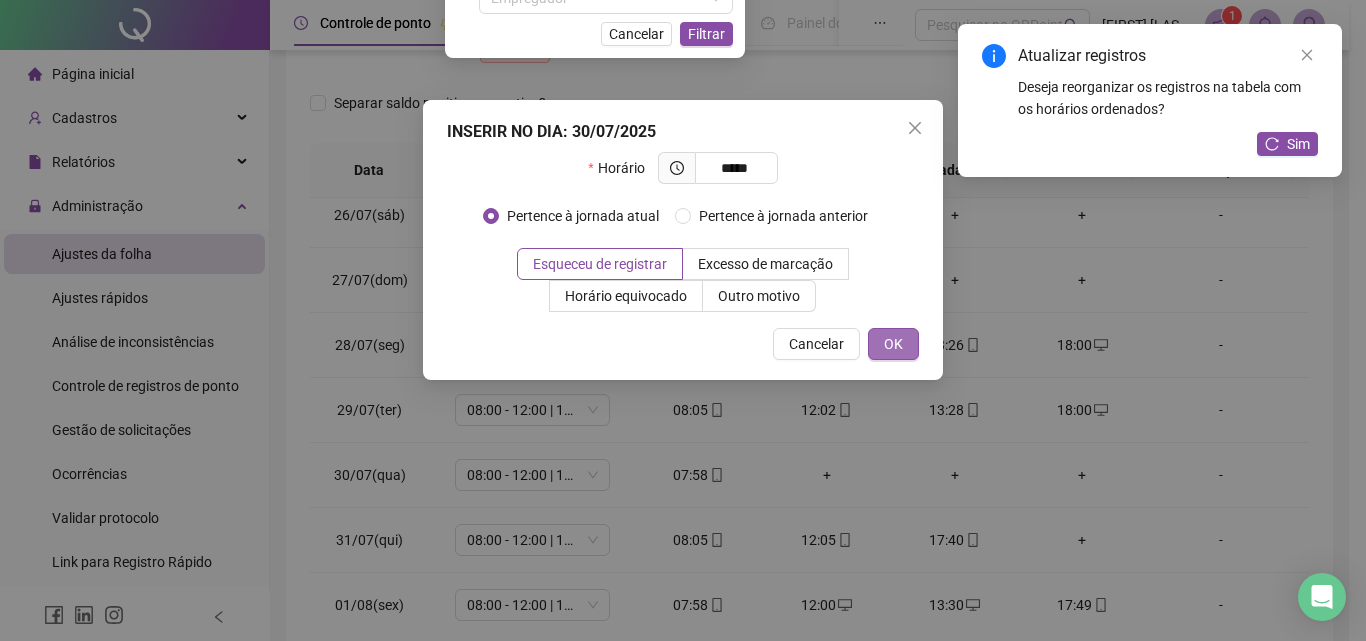 click on "OK" at bounding box center [893, 344] 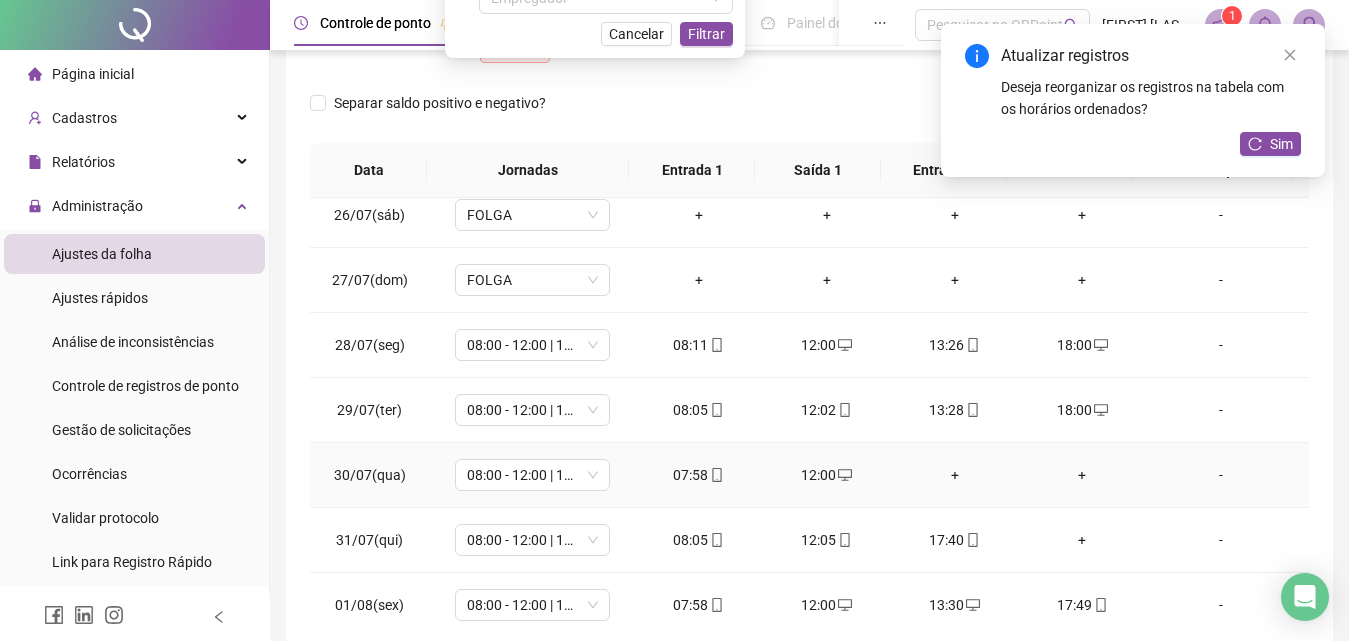 click on "+" at bounding box center [955, 475] 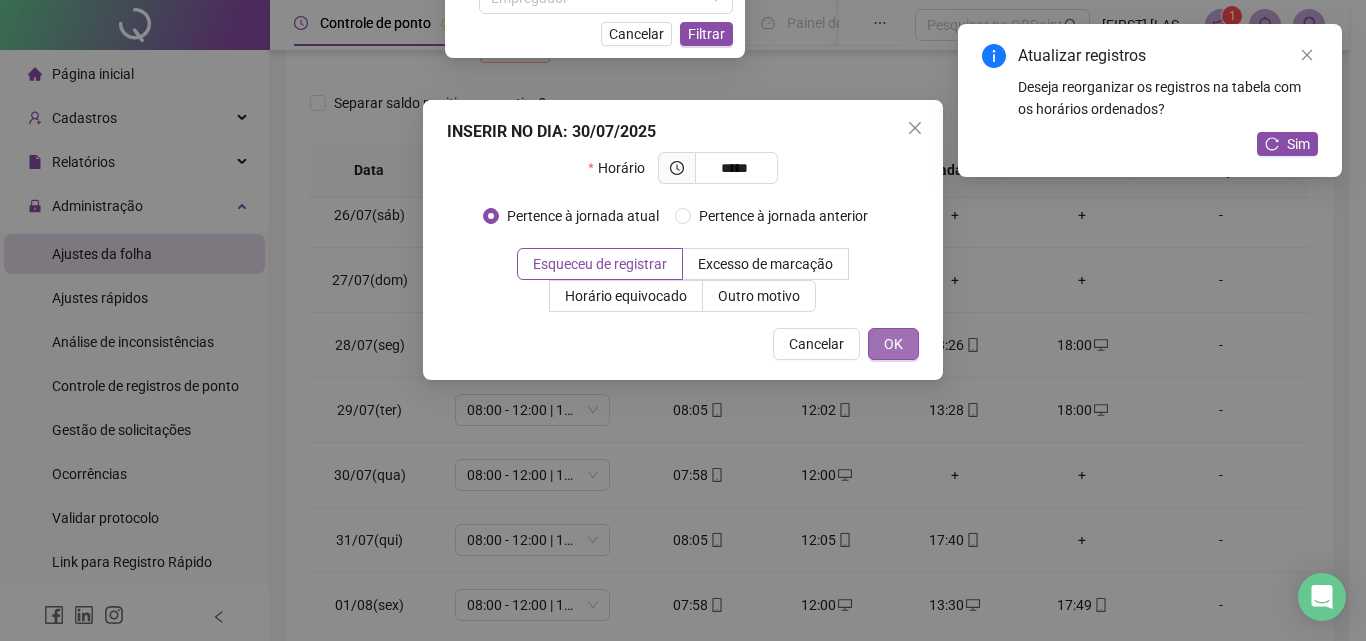 type on "*****" 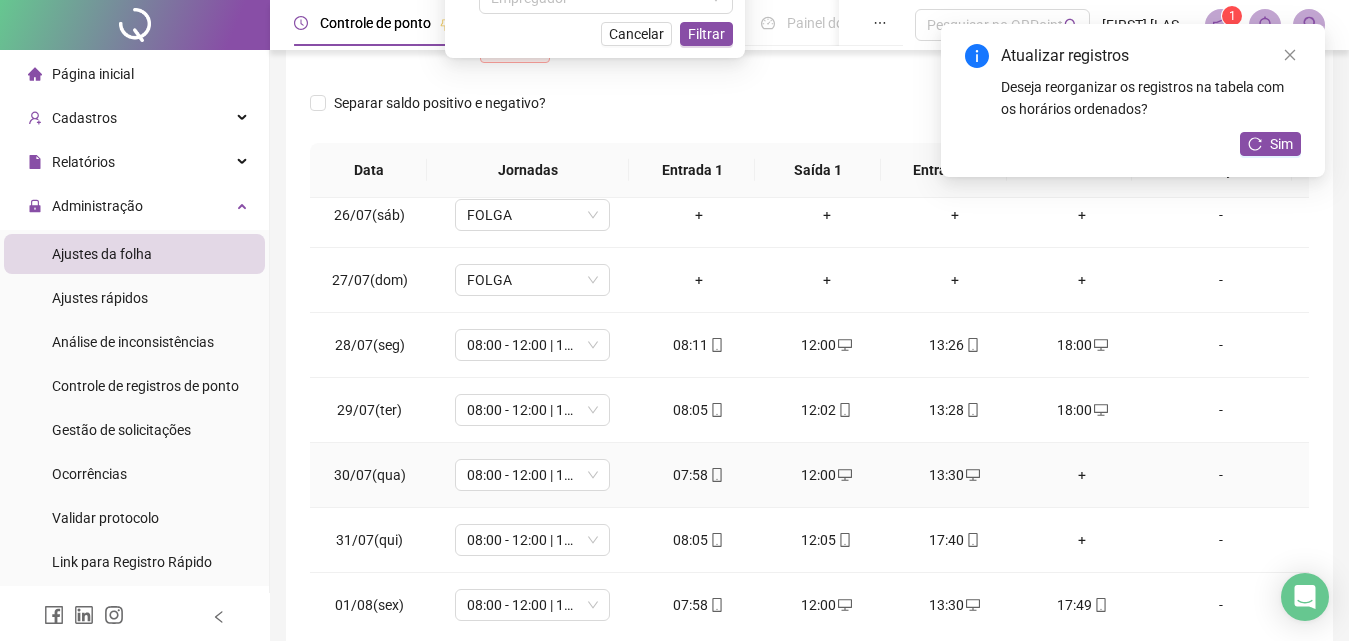 click on "+" at bounding box center (1083, 475) 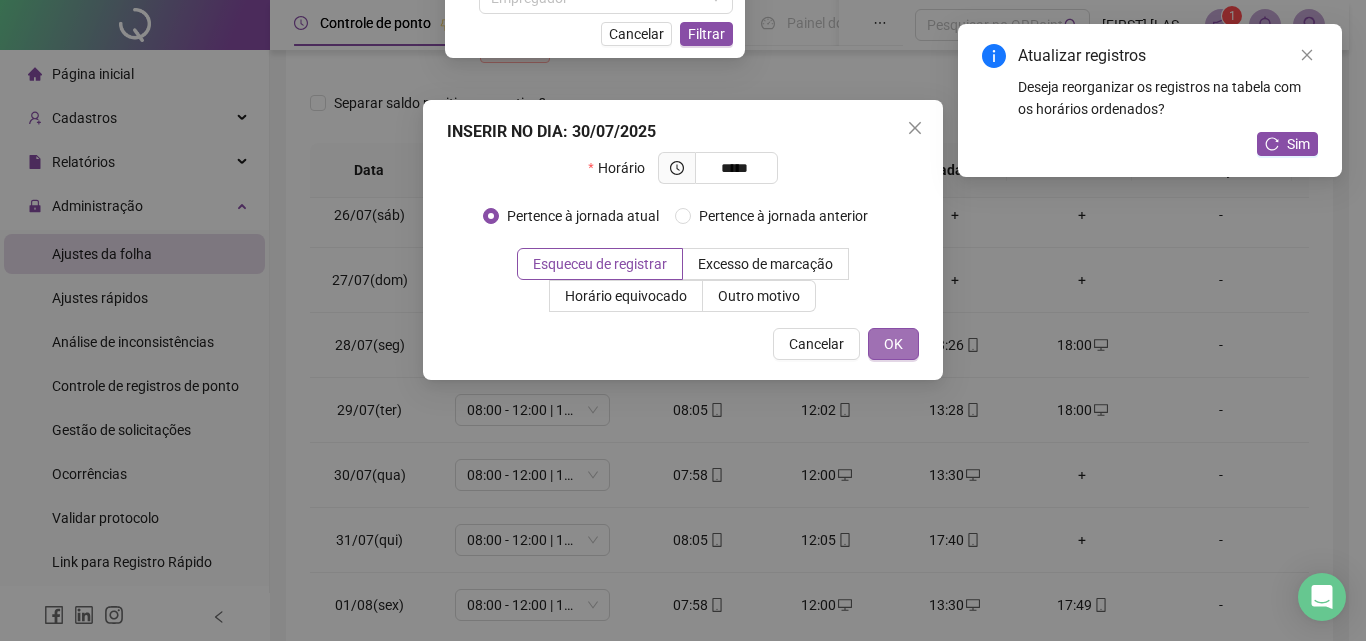 type on "*****" 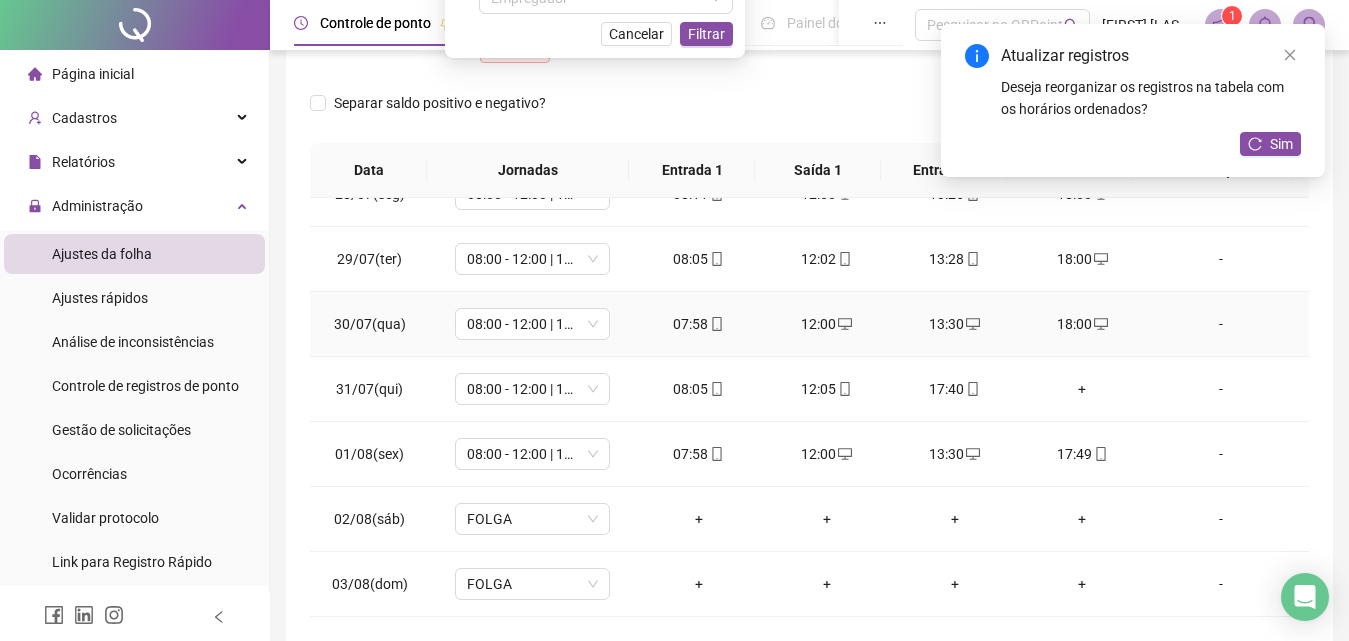 scroll, scrollTop: 800, scrollLeft: 0, axis: vertical 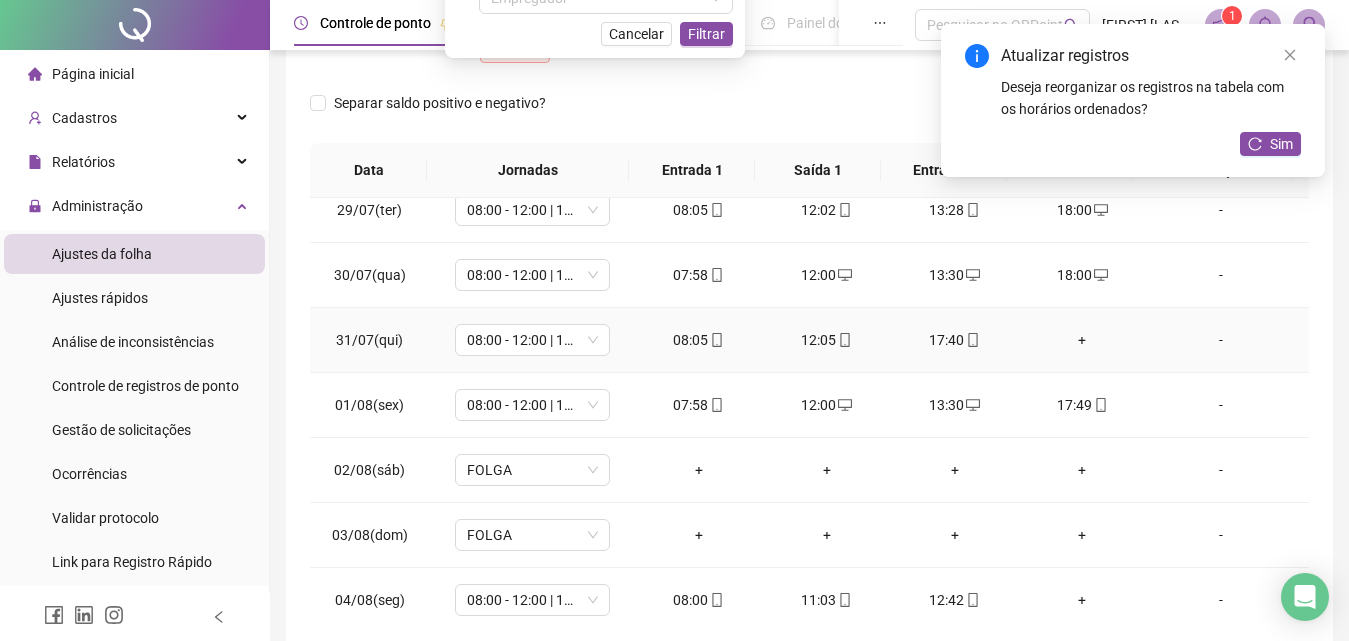click on "+" at bounding box center [1083, 340] 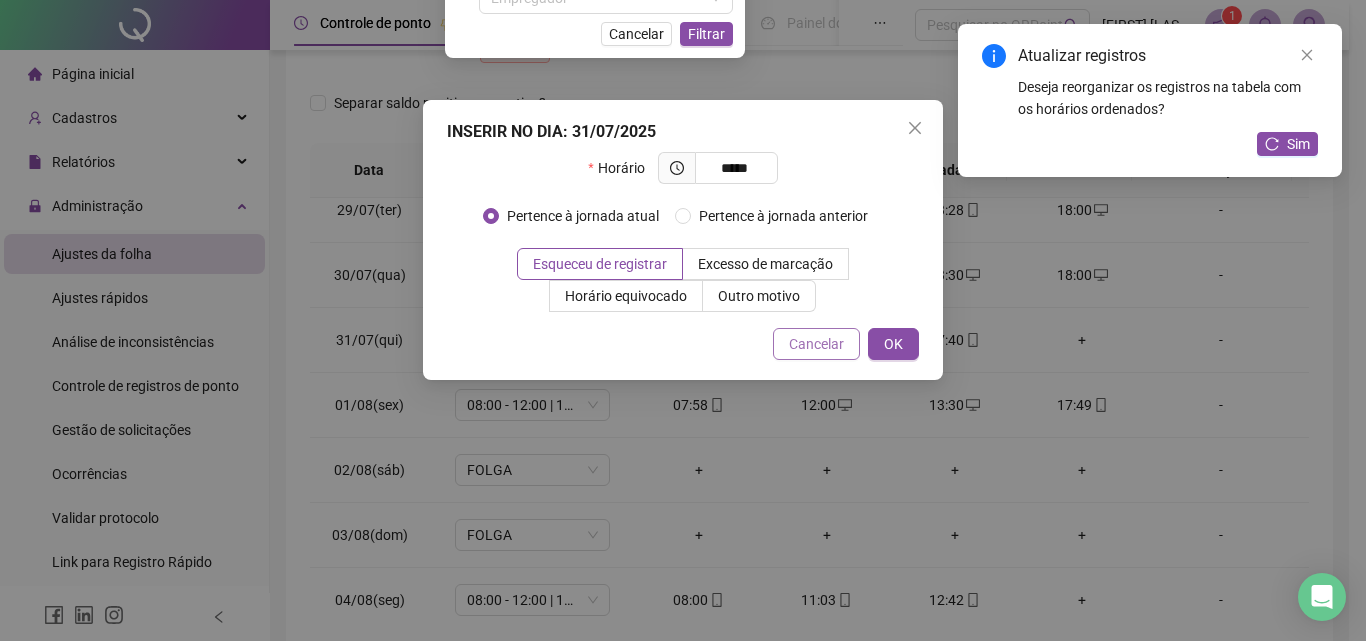 type on "*****" 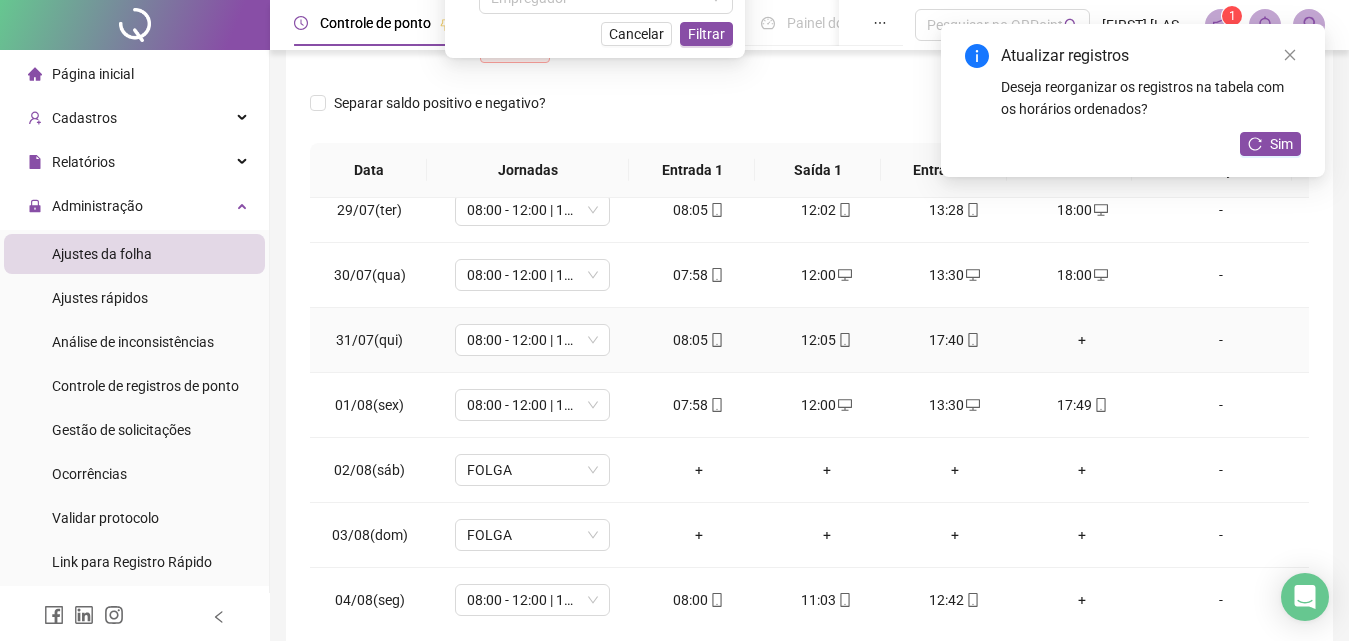 click on "+" at bounding box center [1083, 340] 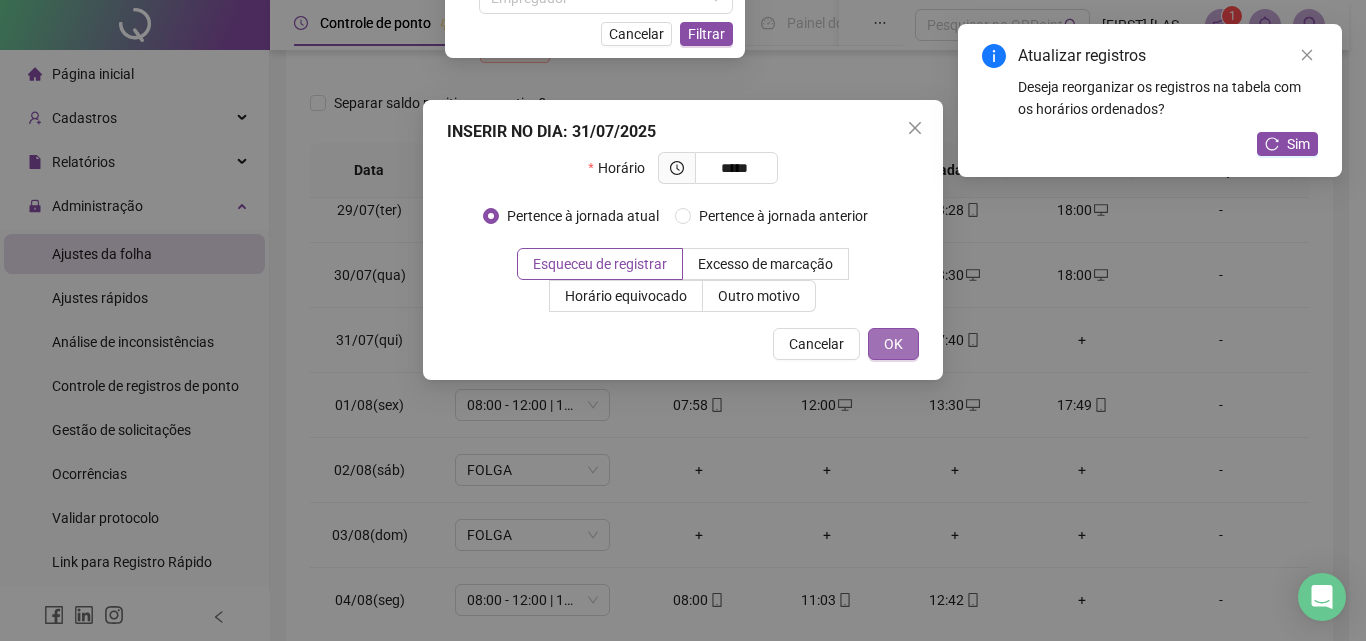 type on "*****" 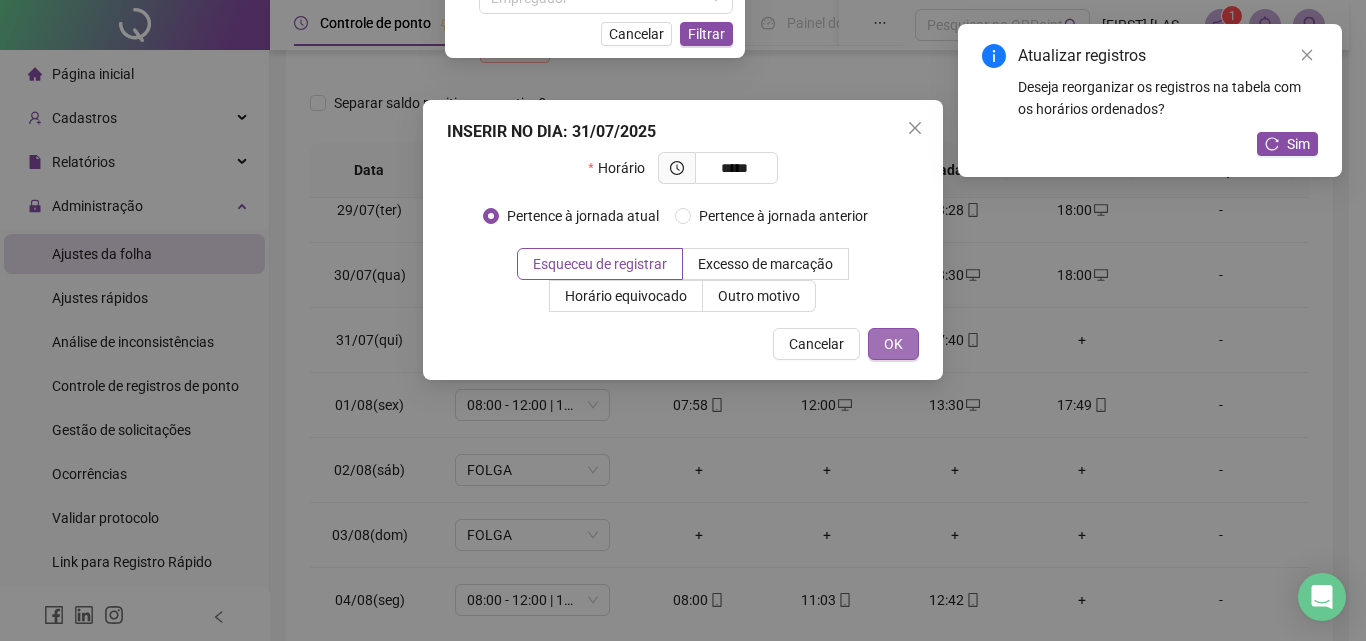 click on "OK" at bounding box center (893, 344) 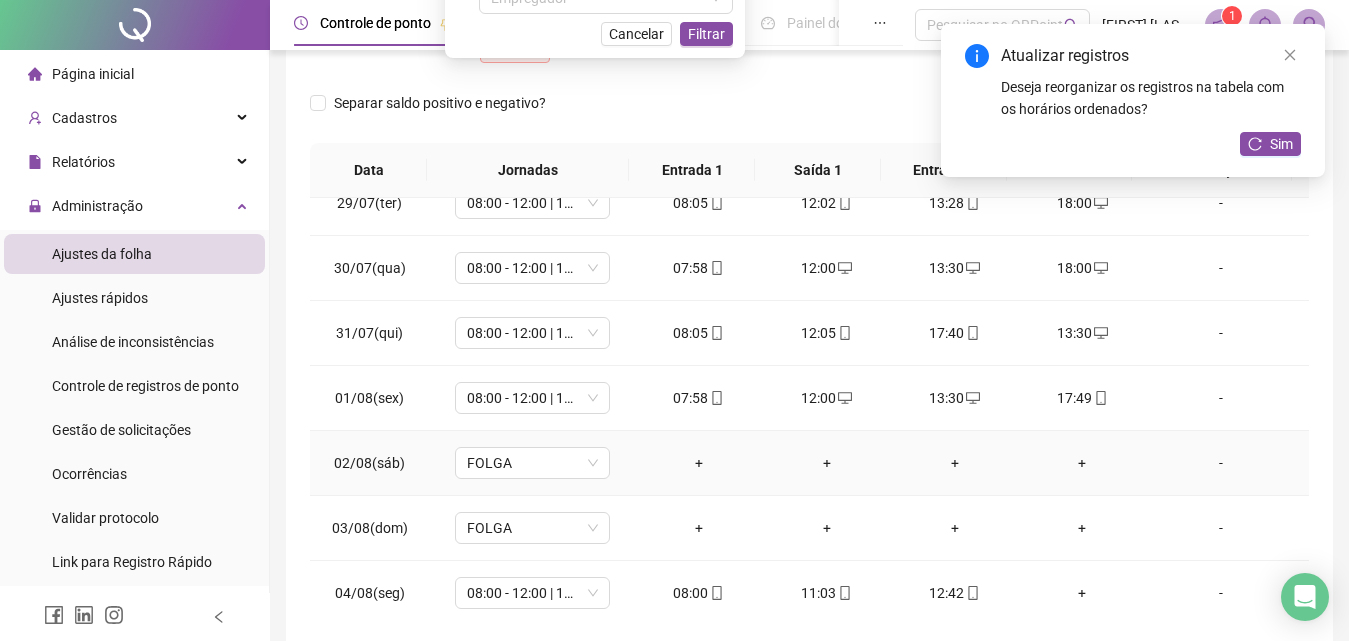 scroll, scrollTop: 808, scrollLeft: 0, axis: vertical 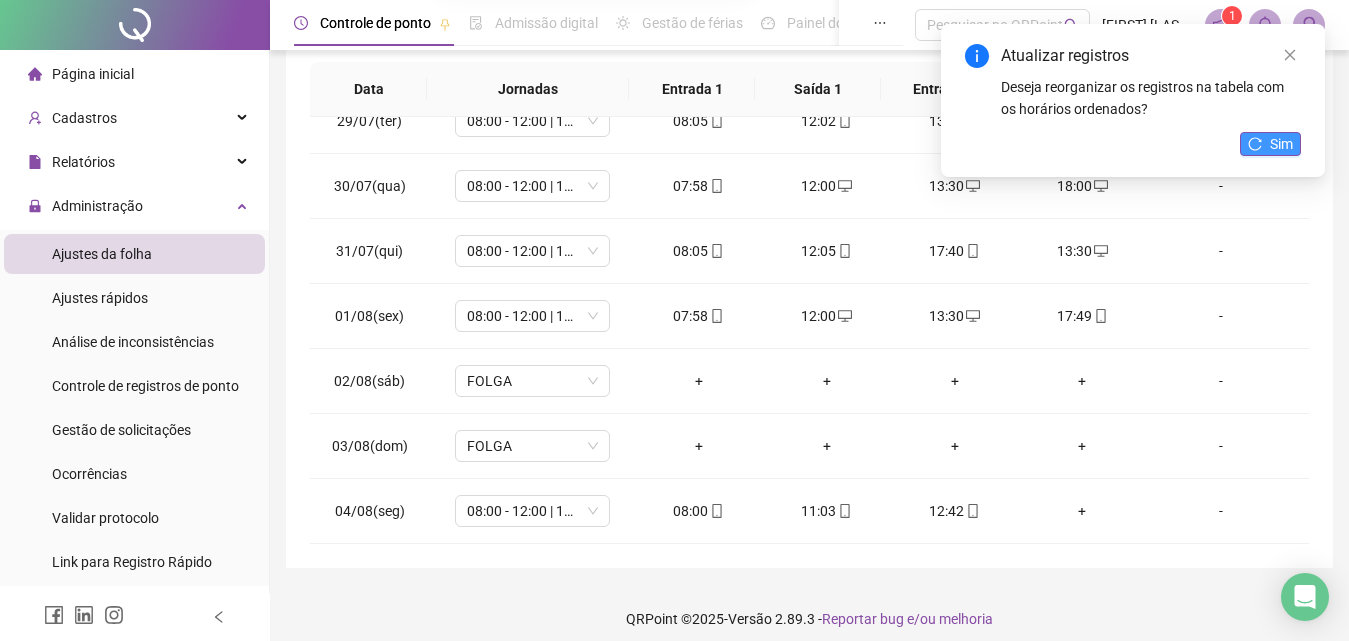 click on "Sim" at bounding box center [1281, 144] 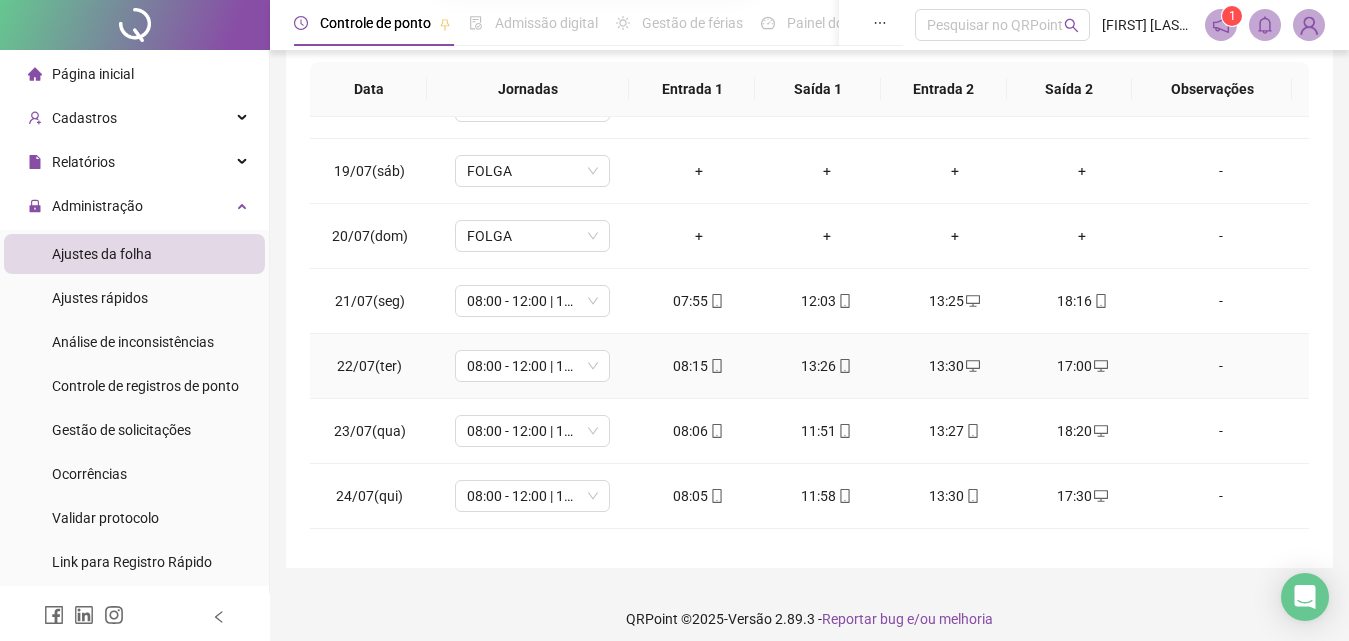 scroll, scrollTop: 0, scrollLeft: 0, axis: both 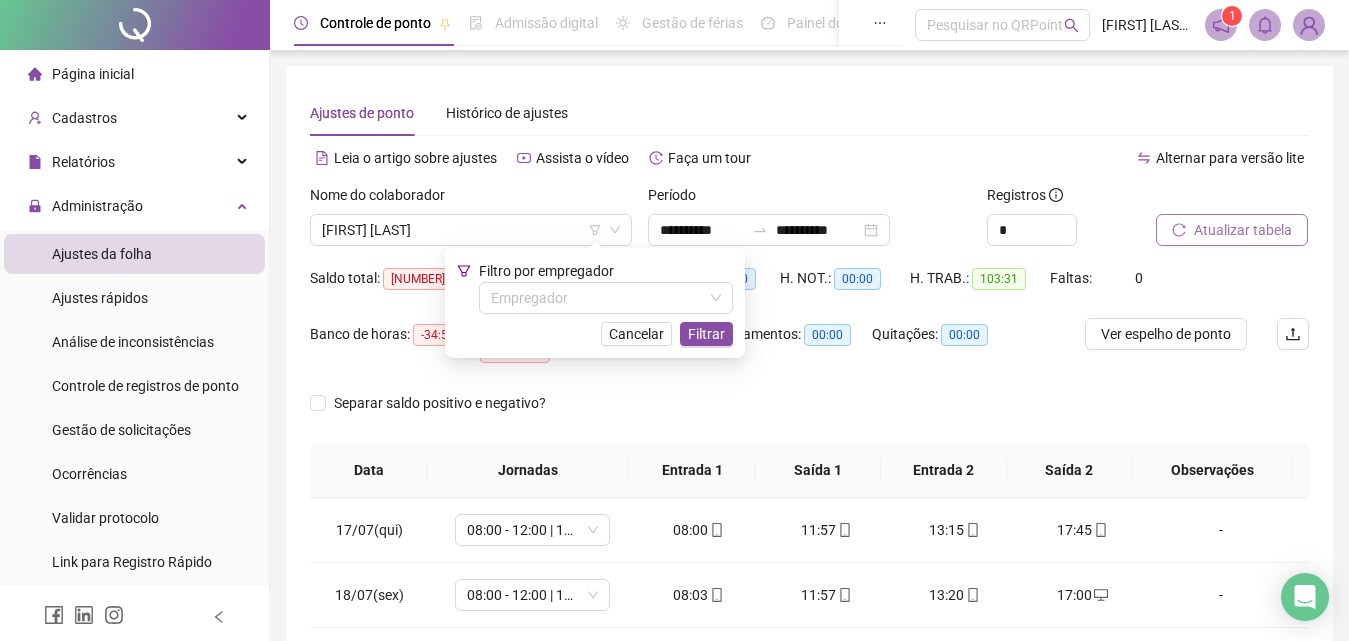 click on "Atualizar tabela" at bounding box center [1243, 230] 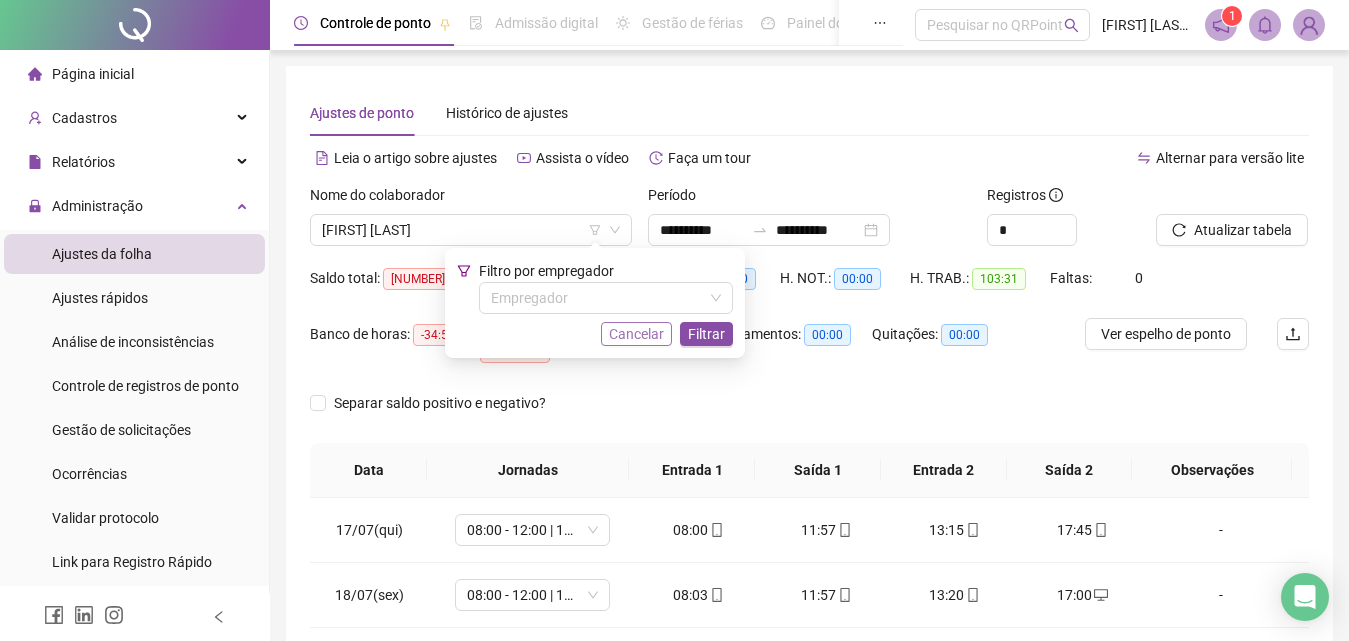 click on "Cancelar" at bounding box center [636, 334] 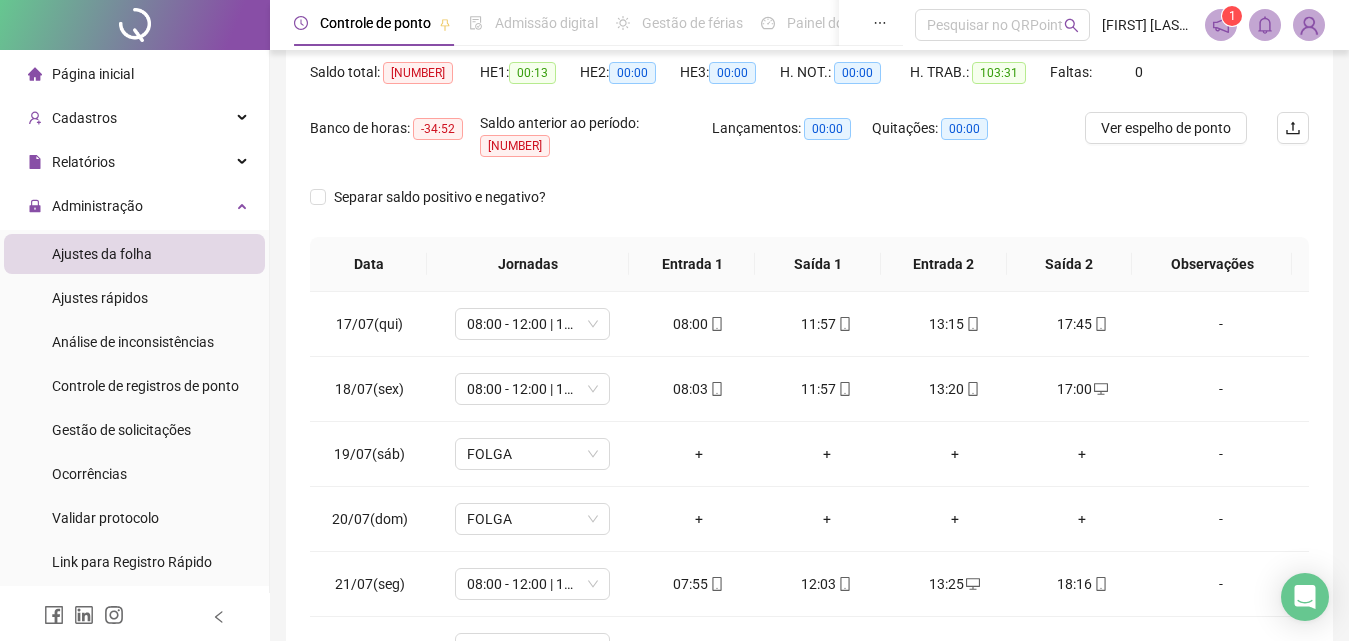 scroll, scrollTop: 381, scrollLeft: 0, axis: vertical 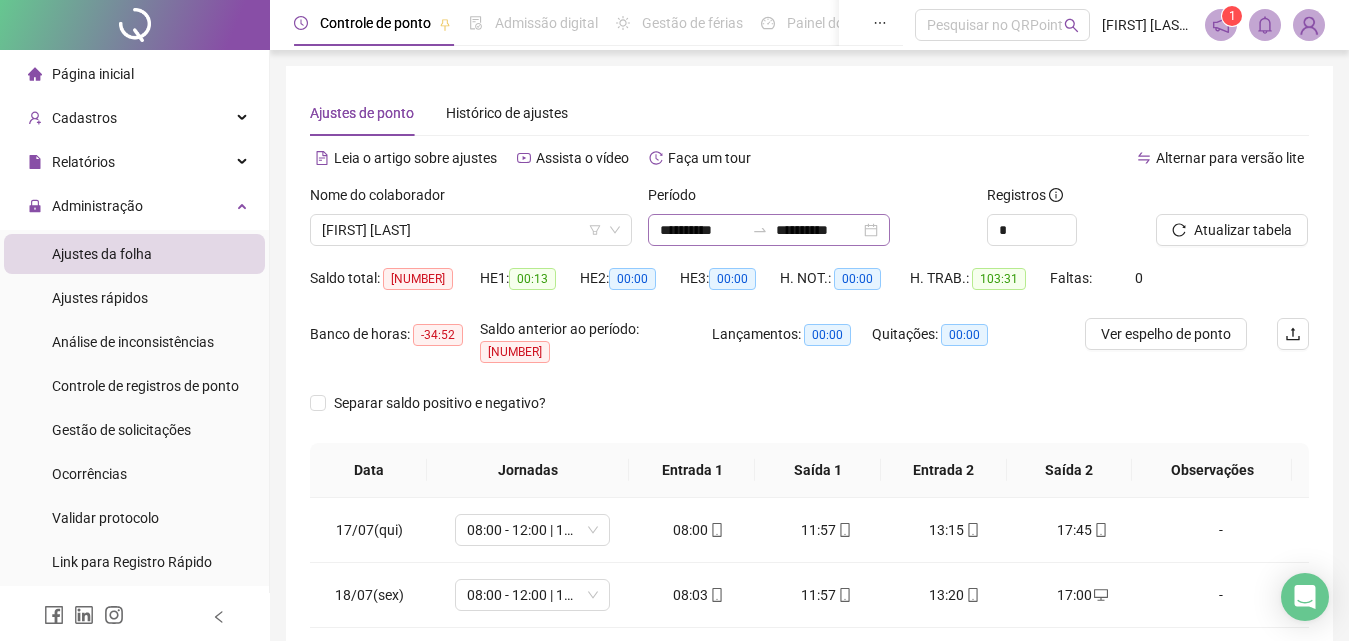 click 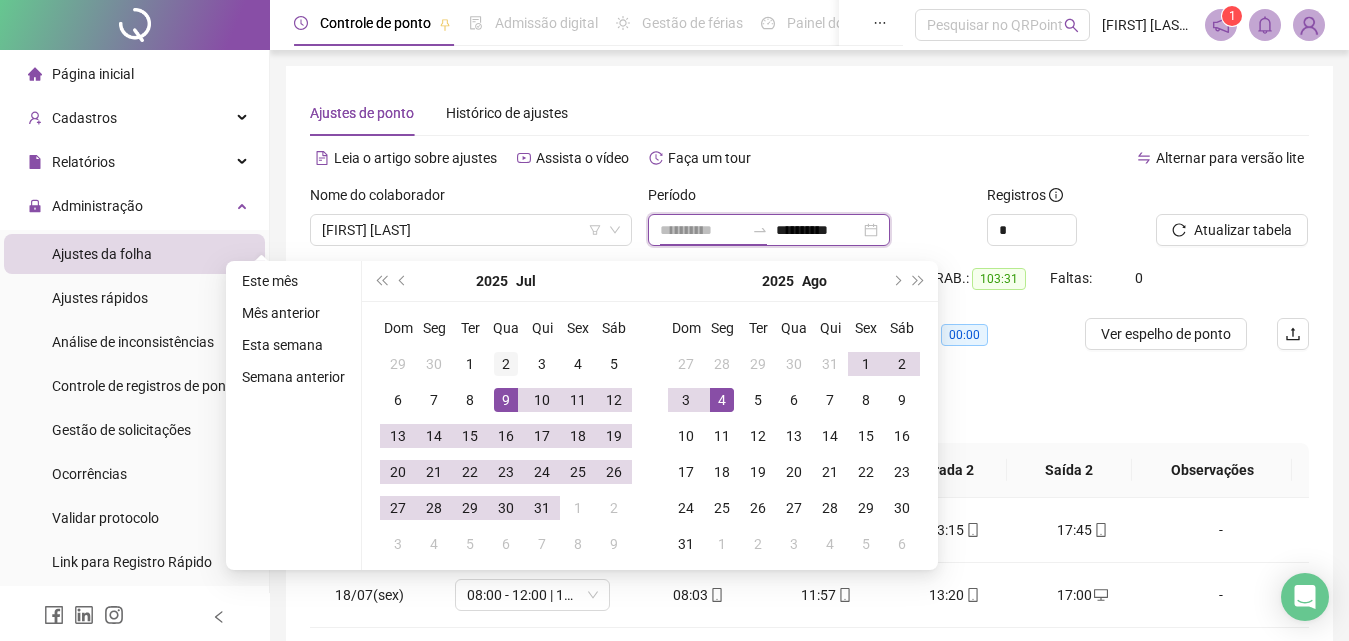 type on "**********" 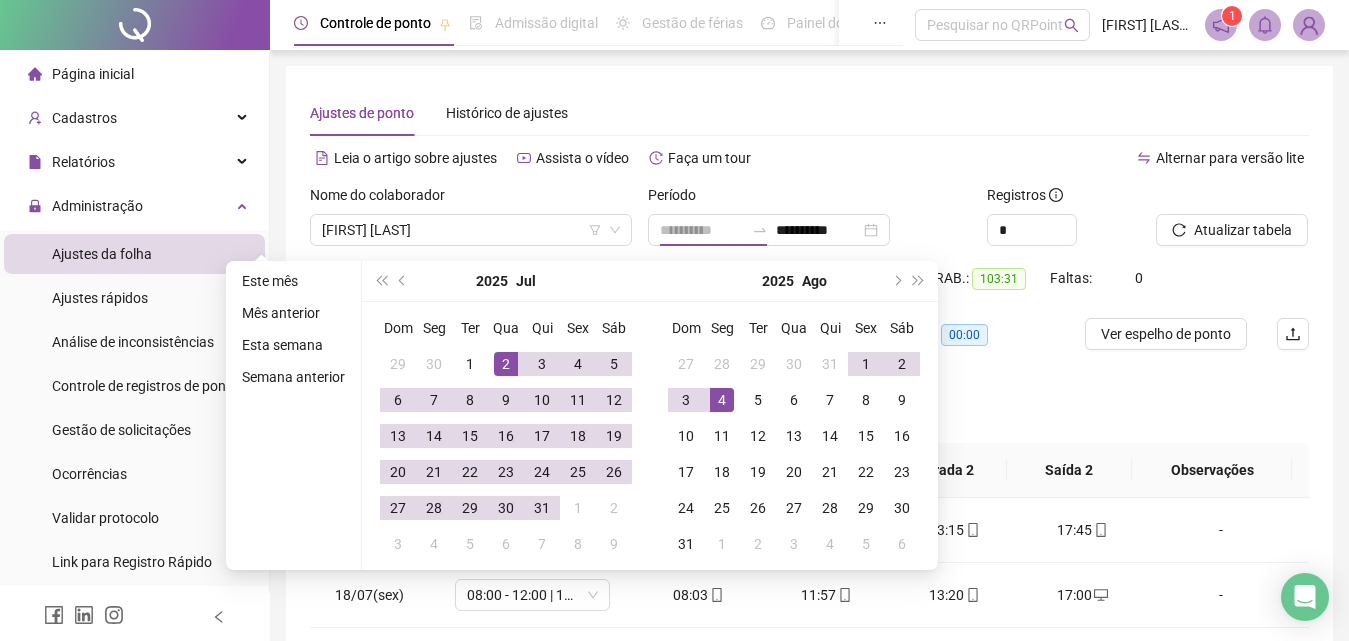 click on "2" at bounding box center [506, 364] 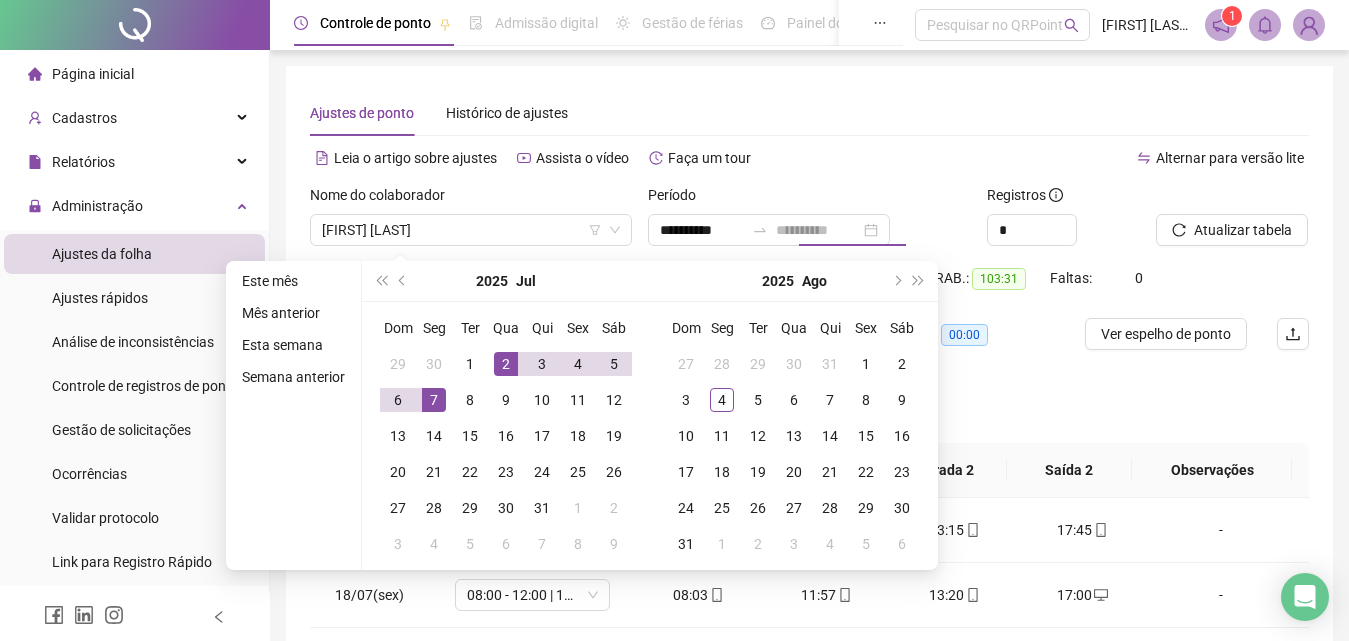 click on "7" at bounding box center (434, 400) 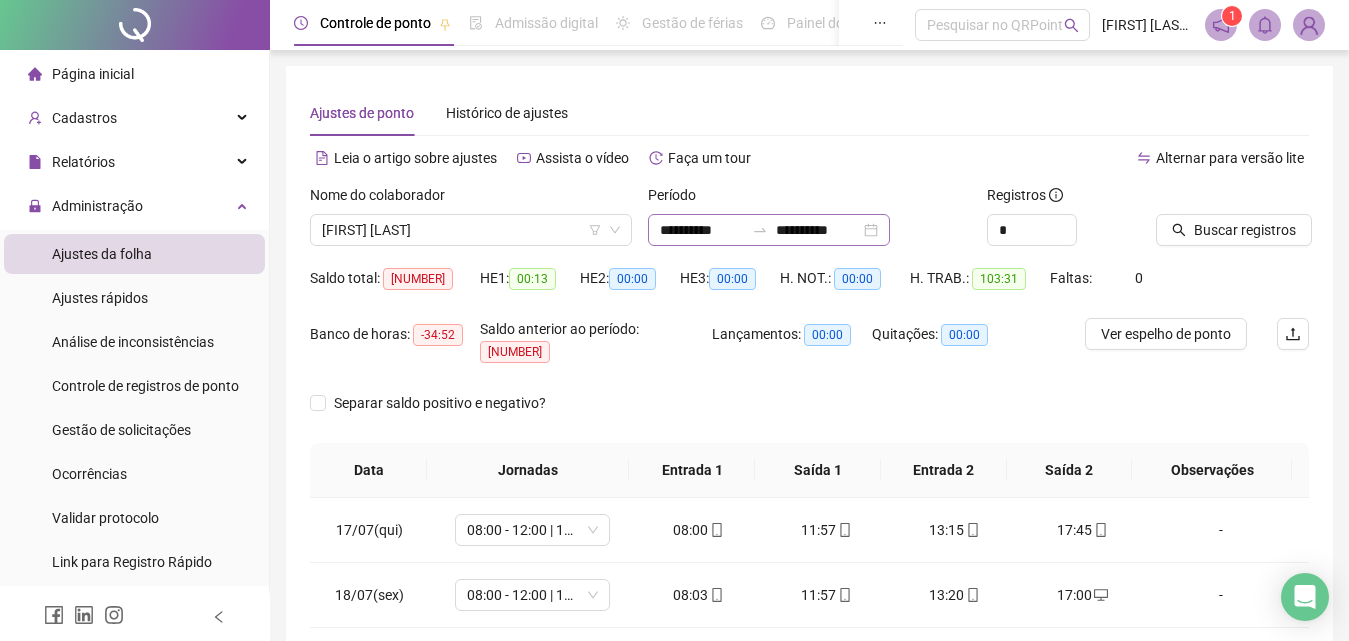 click on "**********" at bounding box center [769, 230] 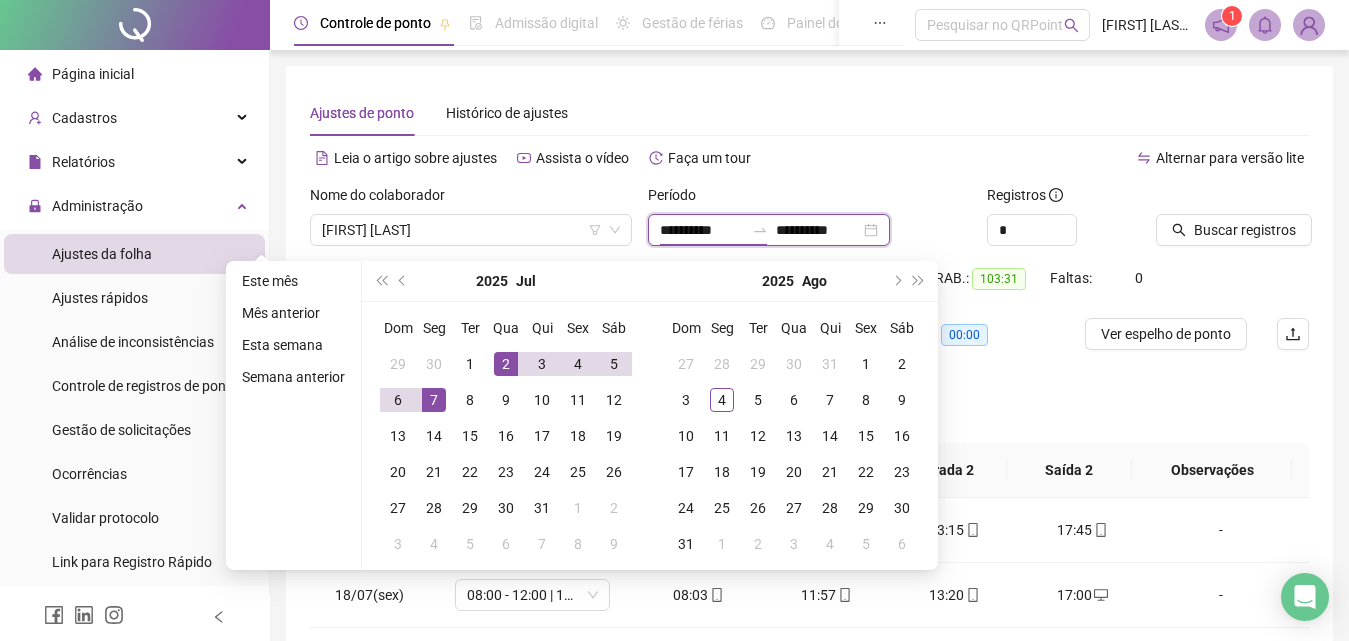 click on "**********" at bounding box center (818, 230) 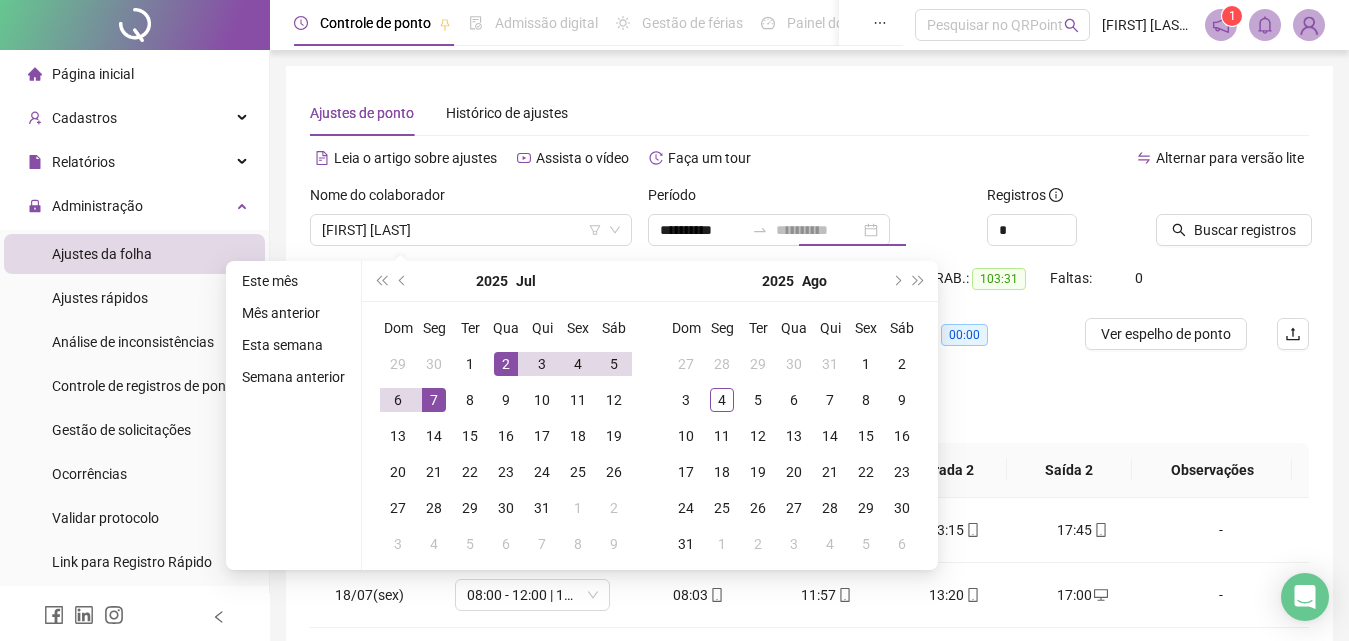 click on "7" at bounding box center (434, 400) 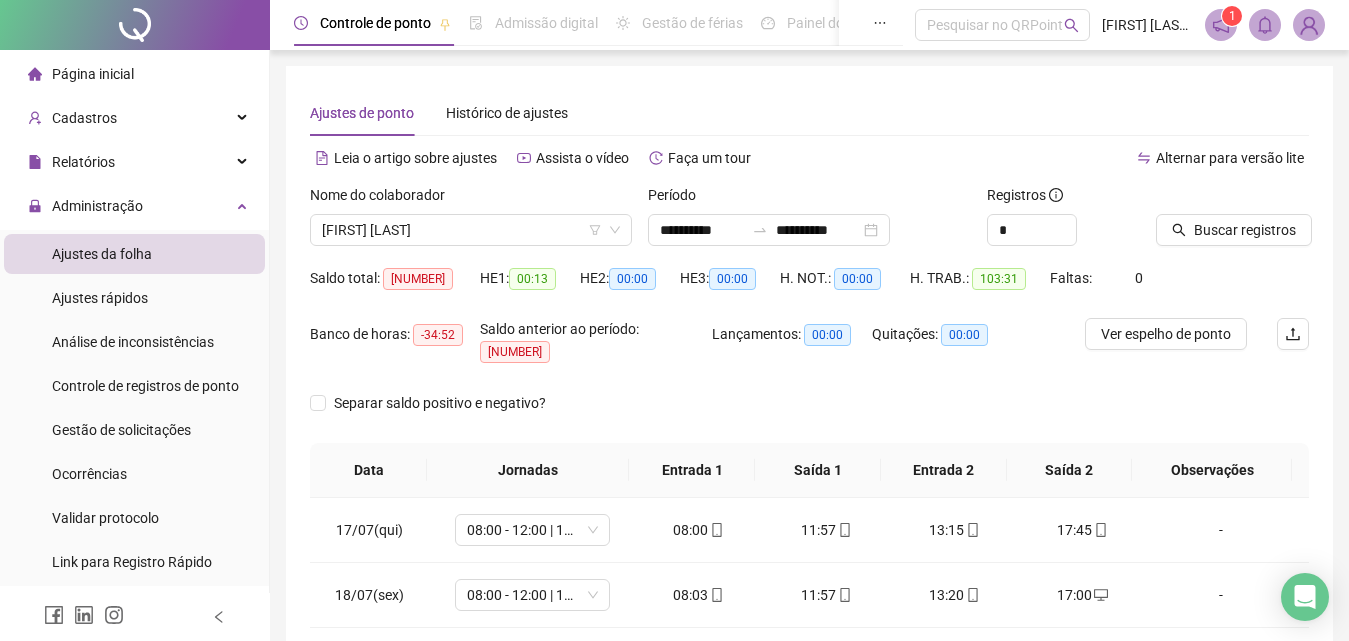click on "Período" at bounding box center (809, 199) 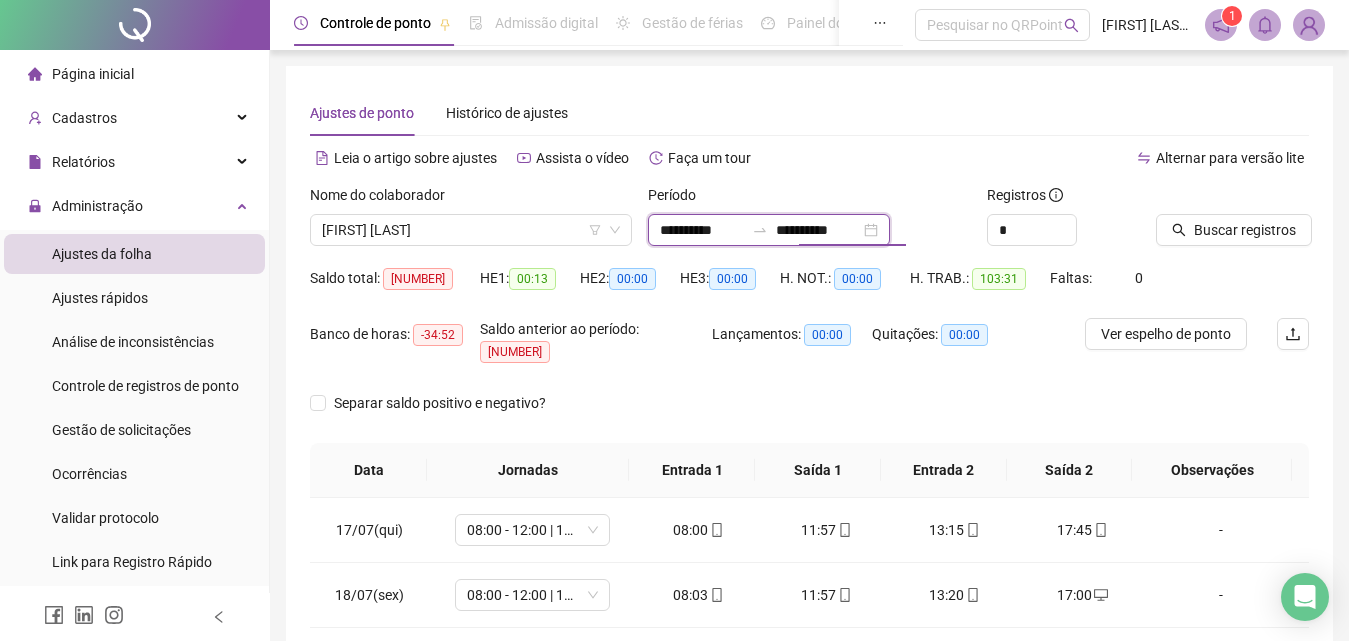 click on "**********" at bounding box center (818, 230) 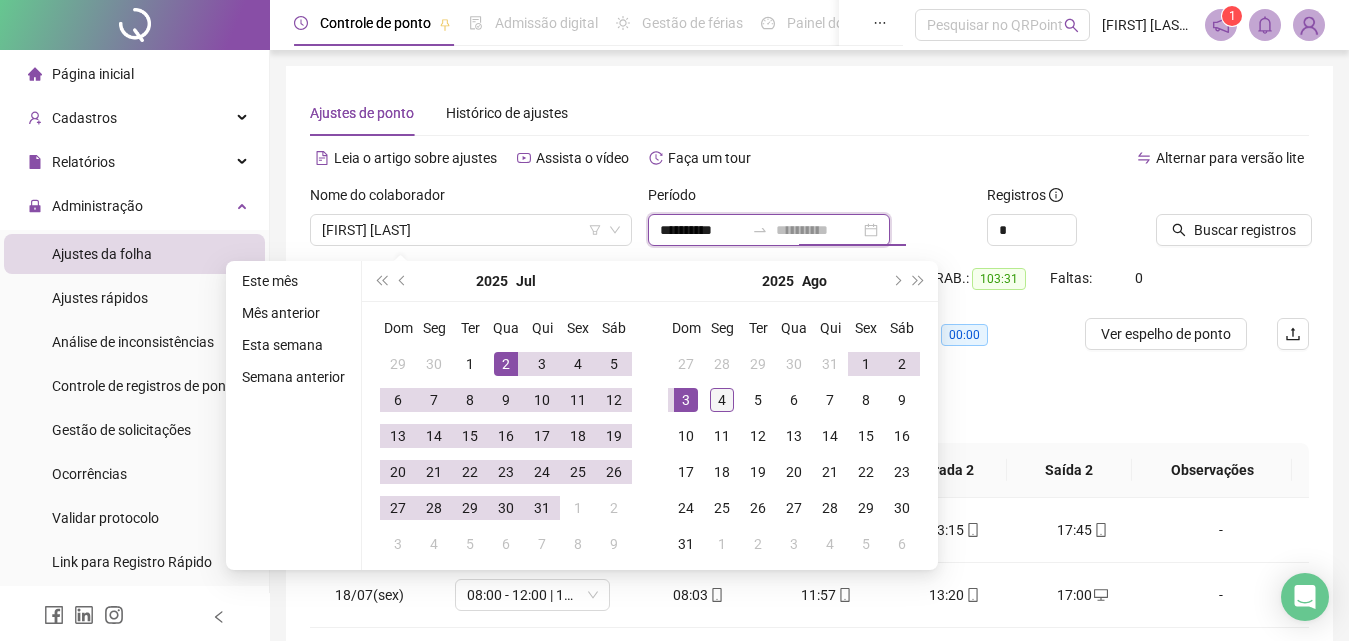 type on "**********" 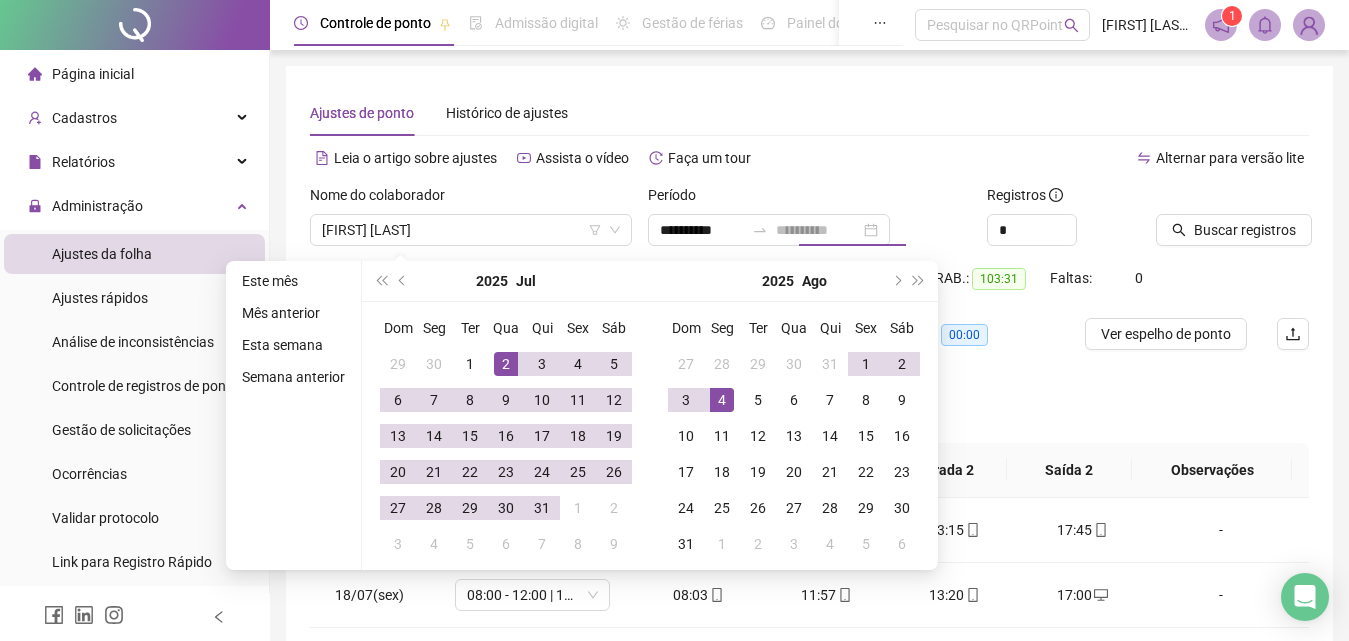 click on "4" at bounding box center (722, 400) 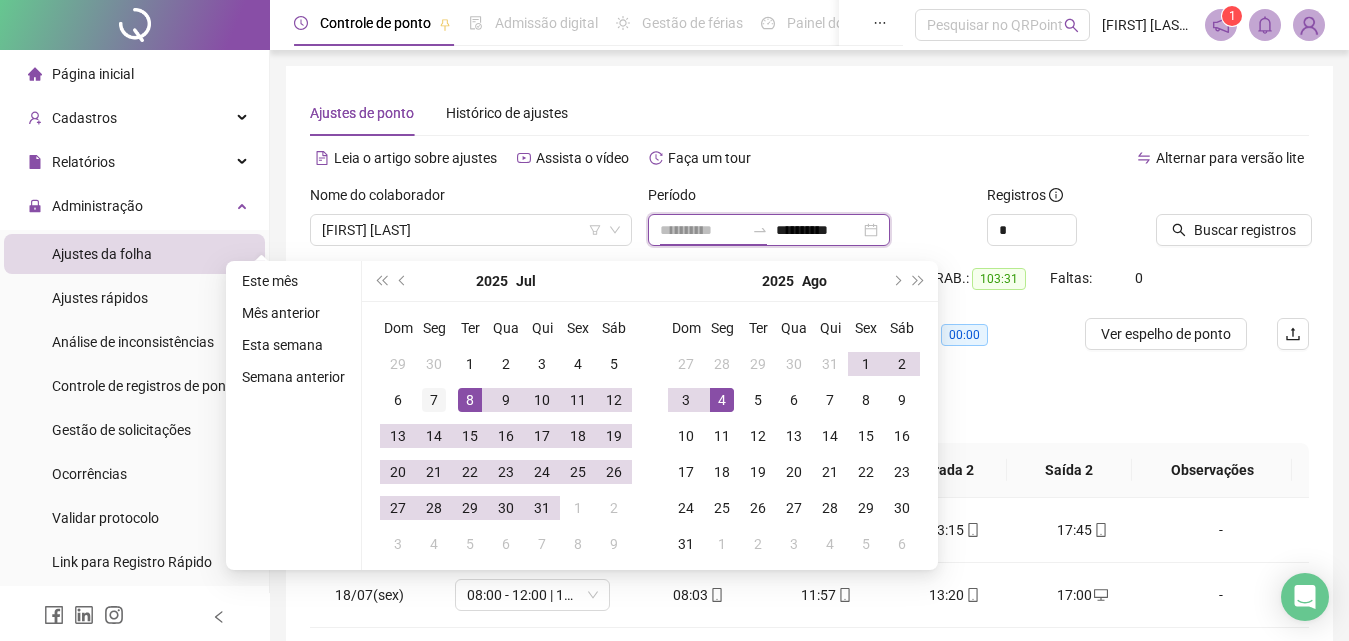 type on "**********" 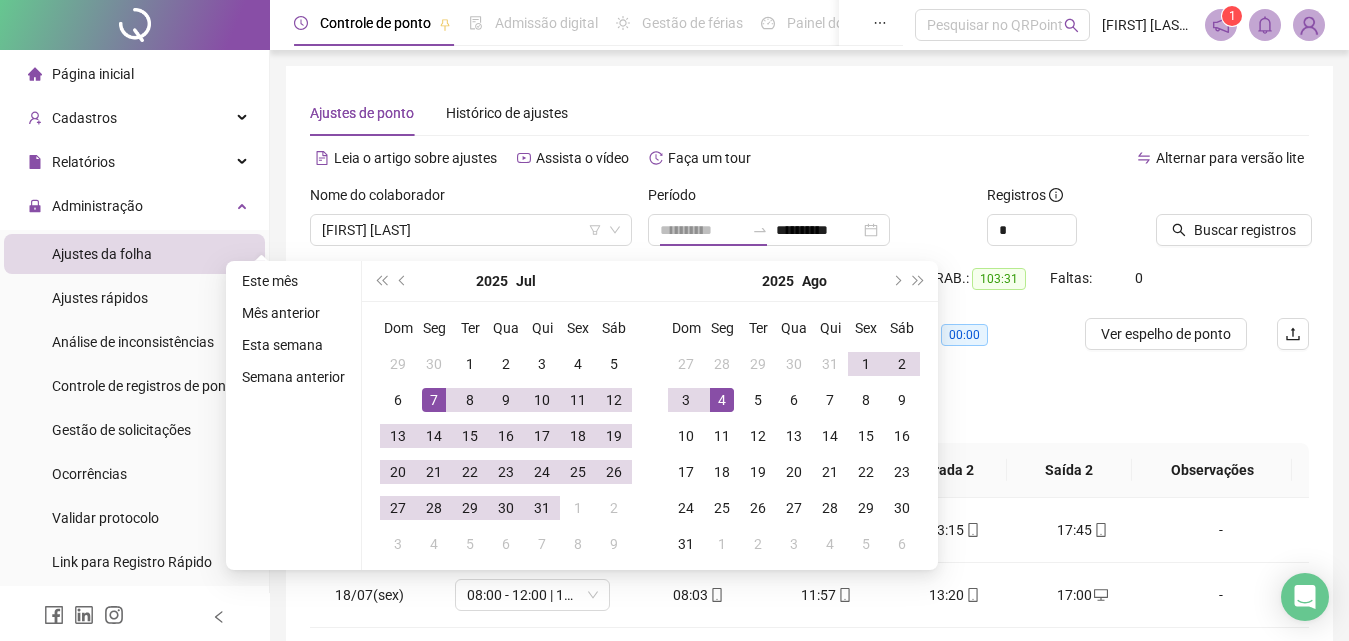 click on "7" at bounding box center [434, 400] 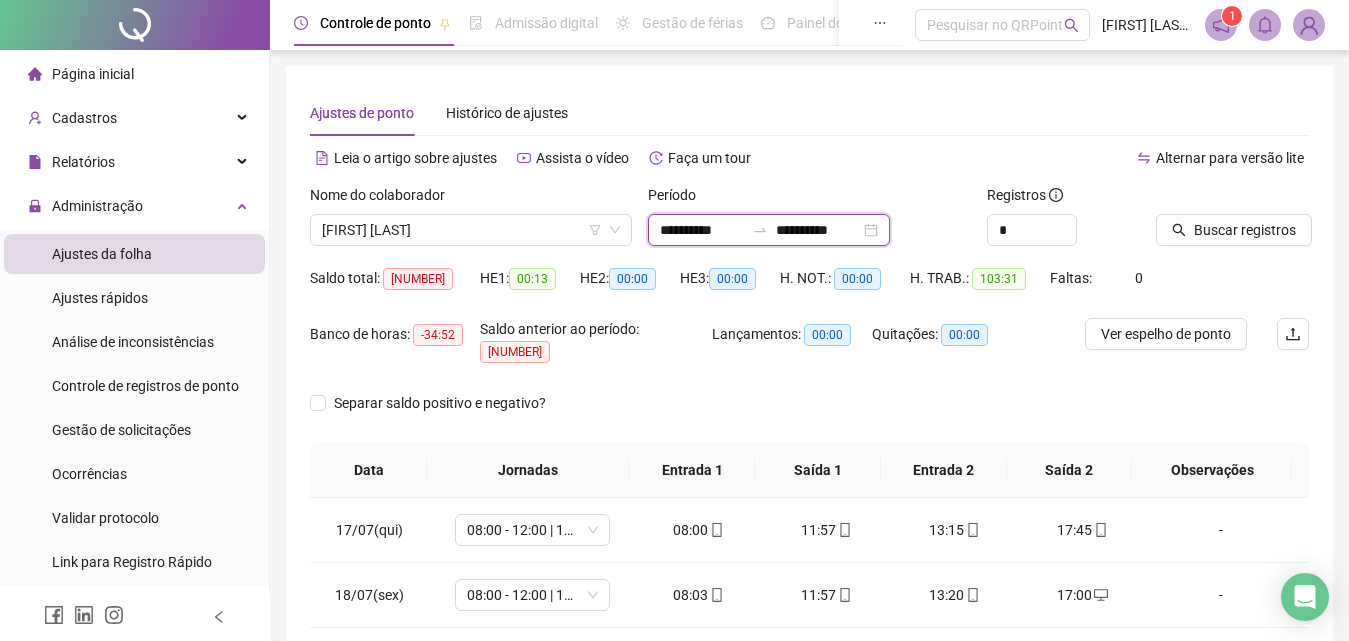click on "**********" at bounding box center (818, 230) 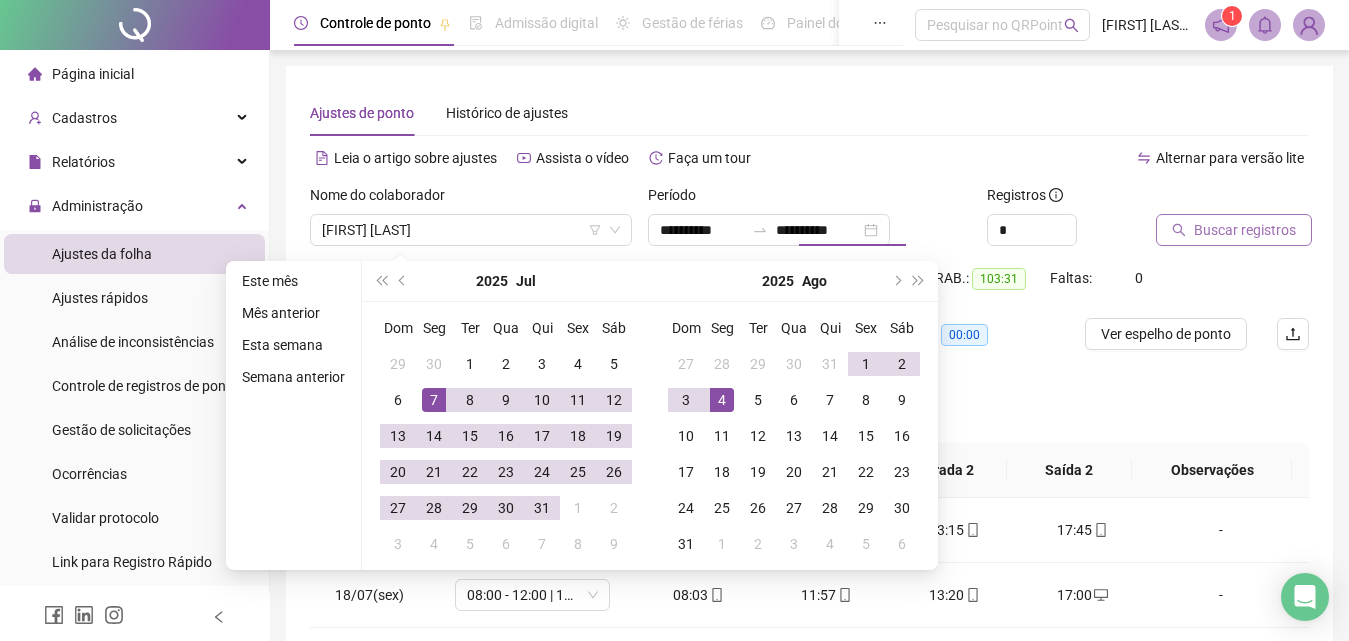 click on "Buscar registros" at bounding box center (1234, 230) 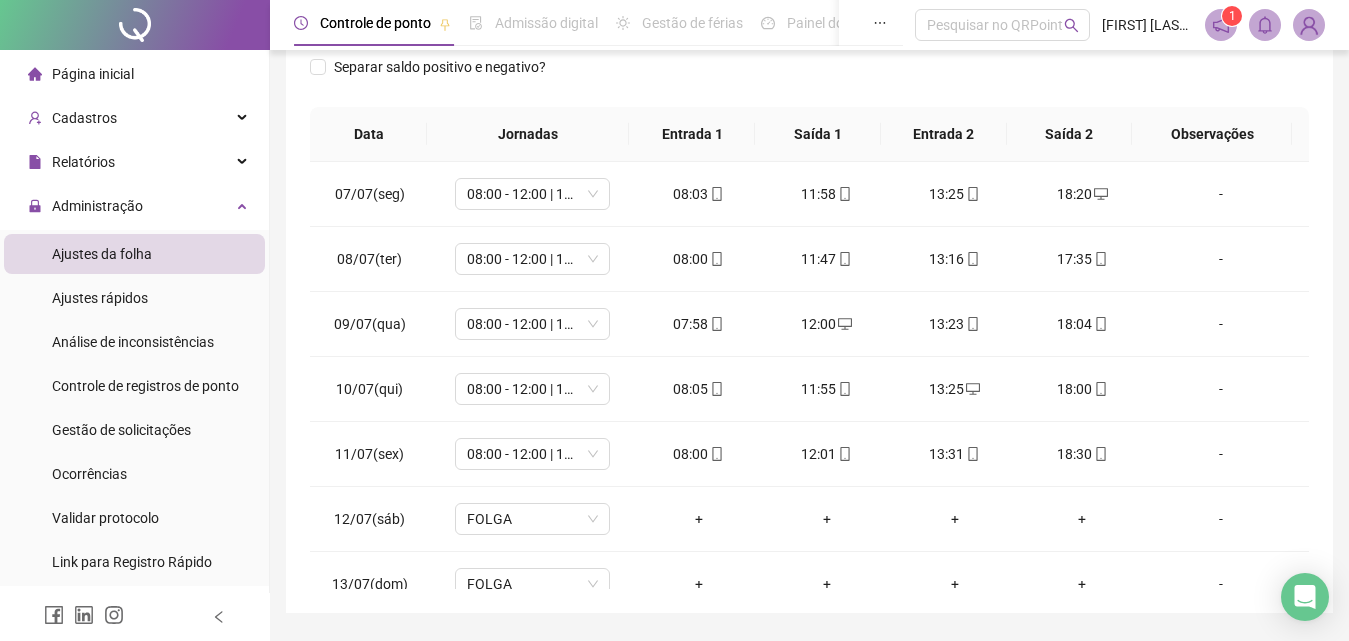 scroll, scrollTop: 381, scrollLeft: 0, axis: vertical 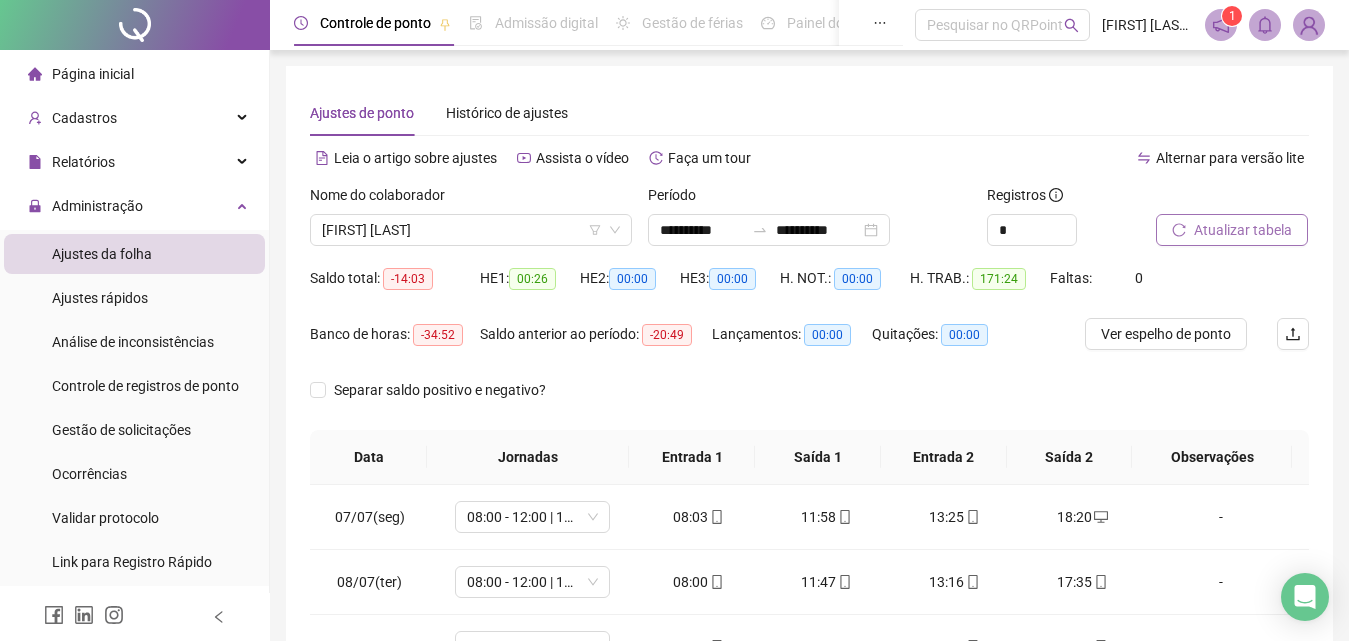 click on "Atualizar tabela" at bounding box center [1243, 230] 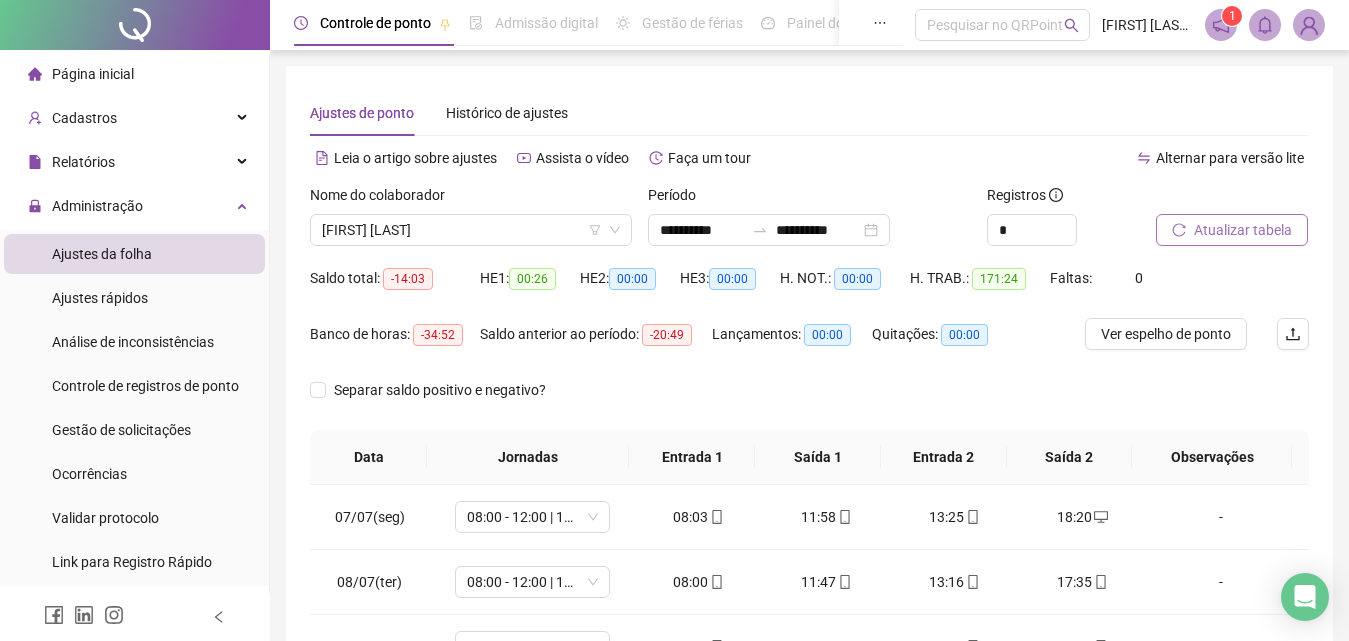 click on "Atualizar tabela" at bounding box center [1243, 230] 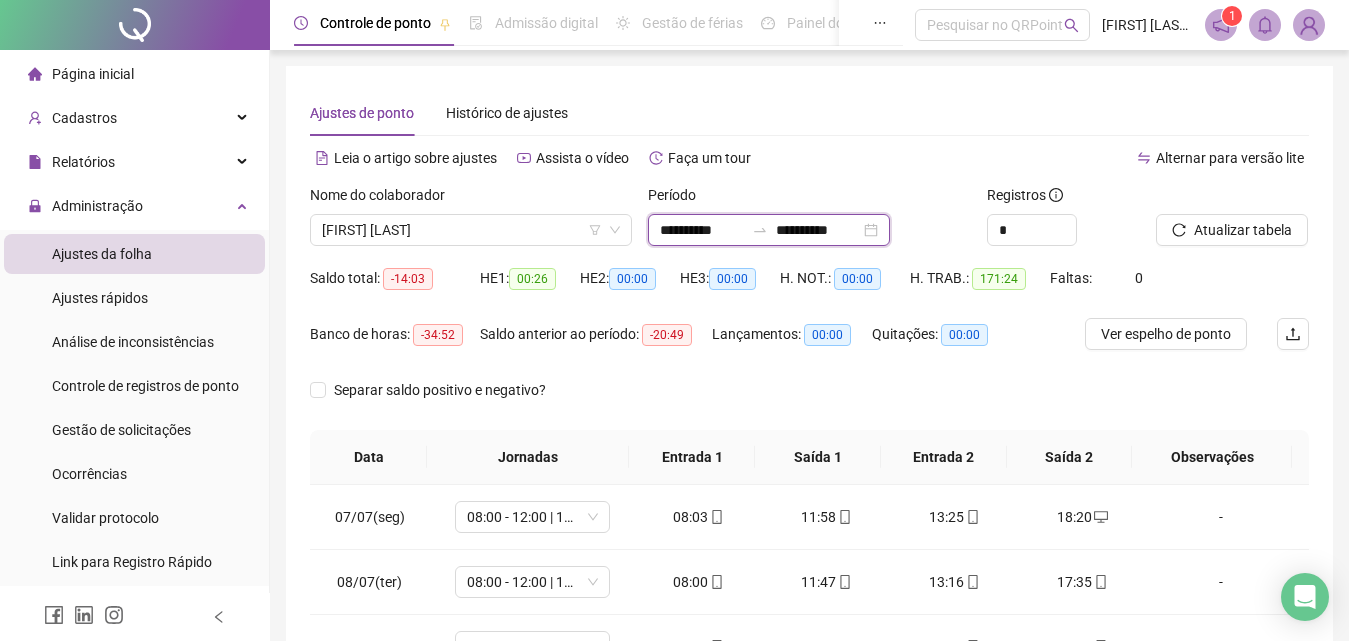 click on "**********" at bounding box center [818, 230] 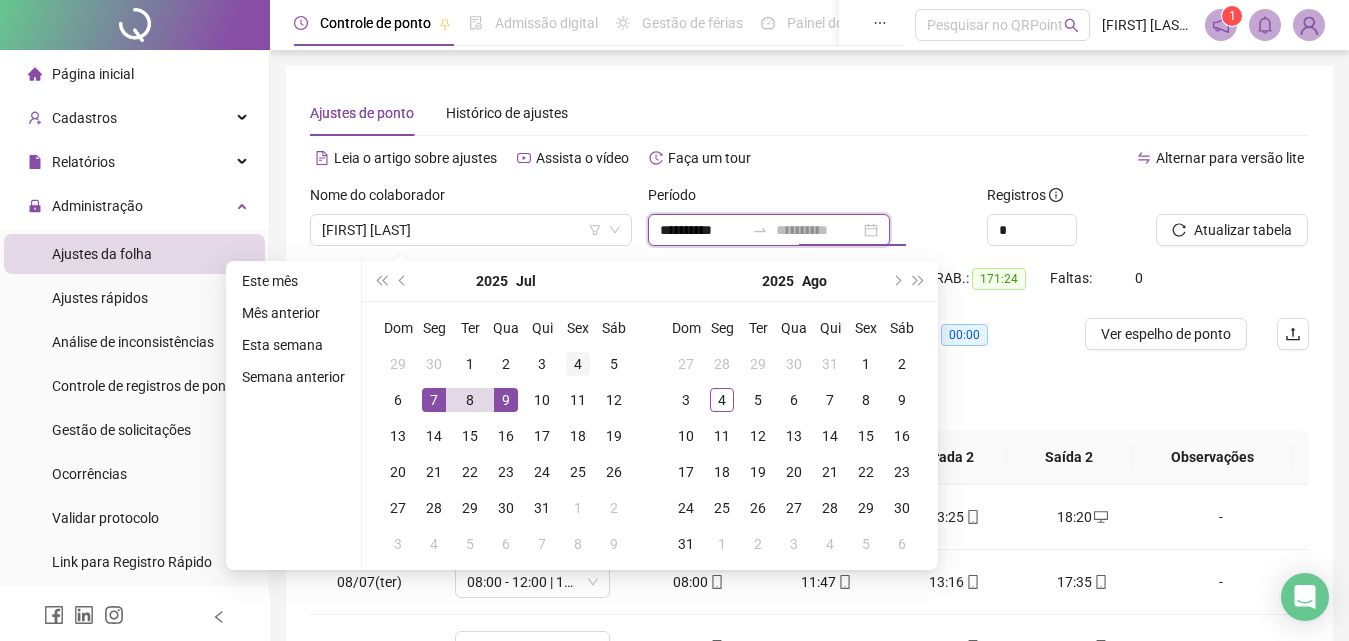 type on "**********" 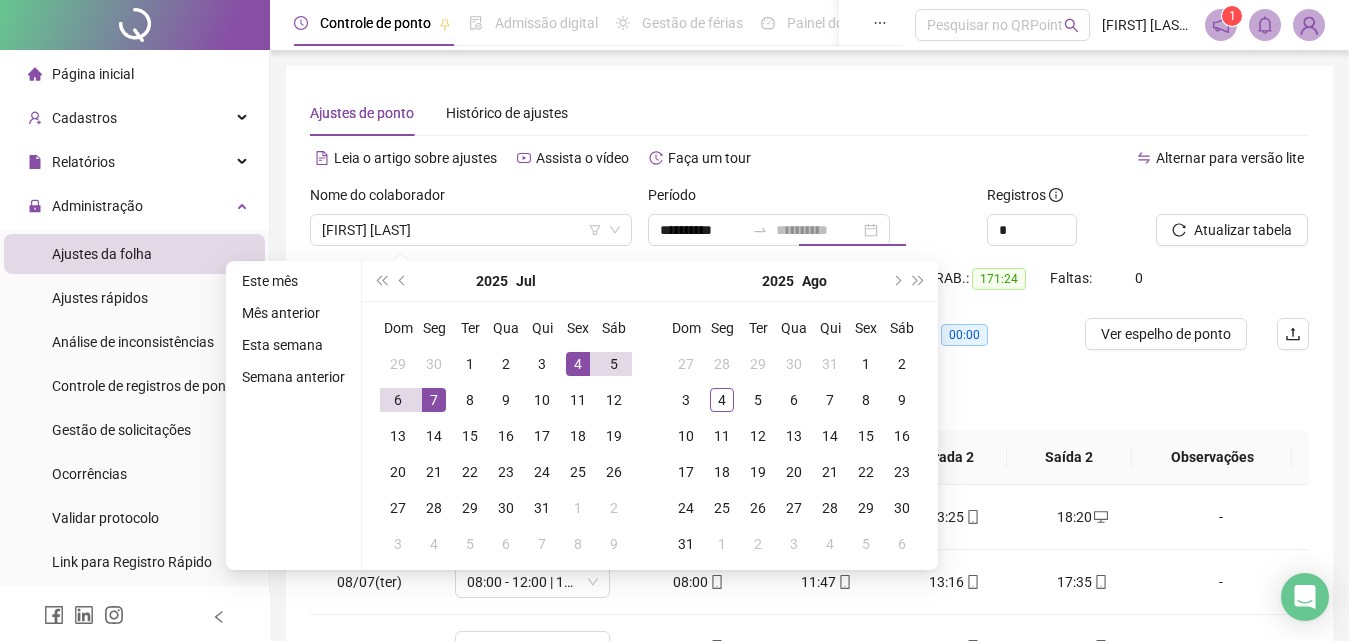 click on "4" at bounding box center (578, 364) 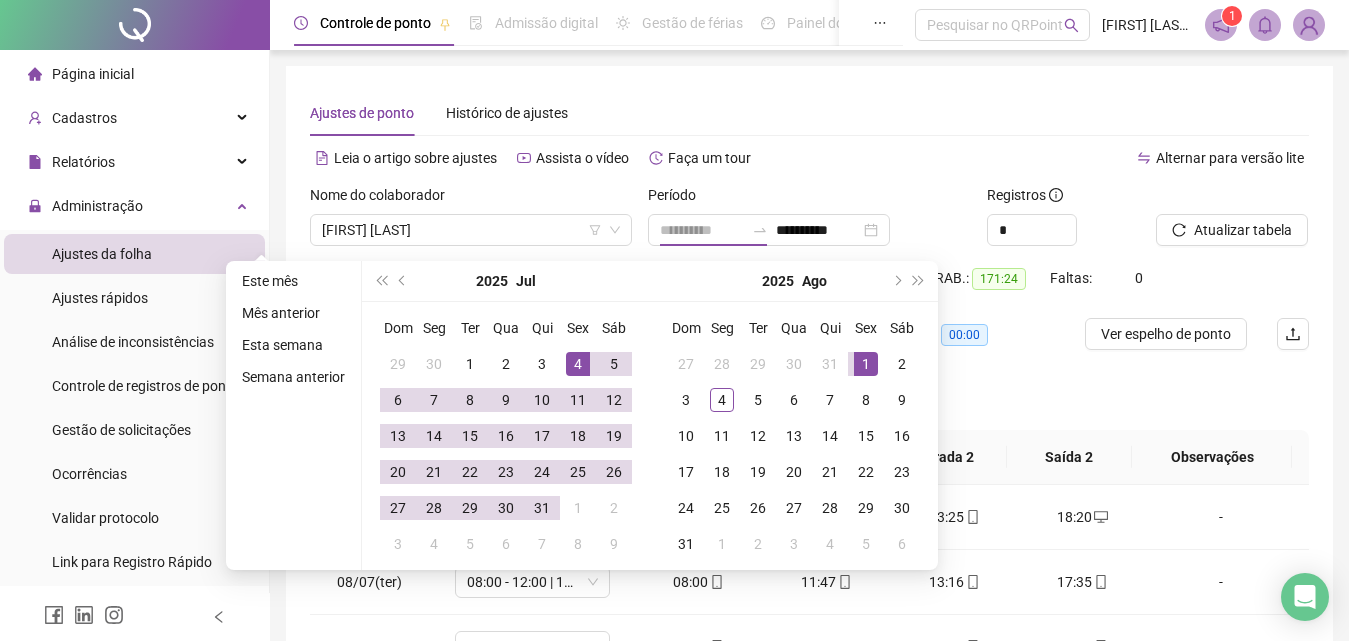 click on "1" at bounding box center (866, 364) 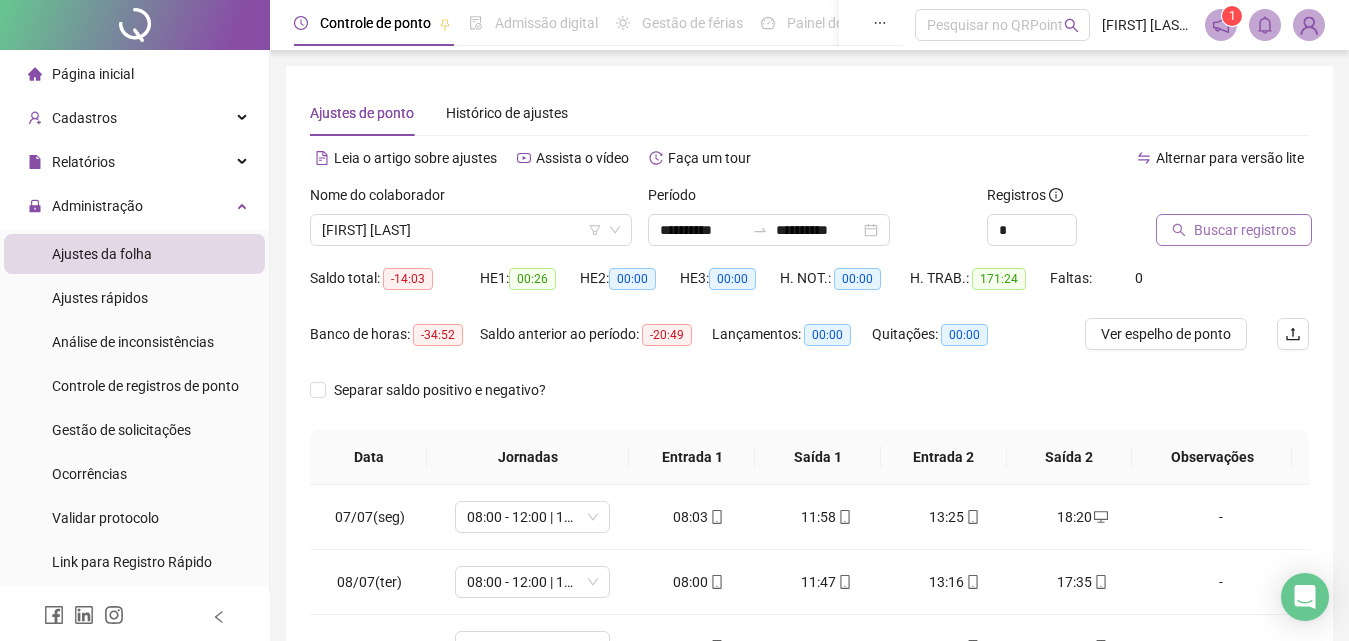 click on "Buscar registros" at bounding box center (1245, 230) 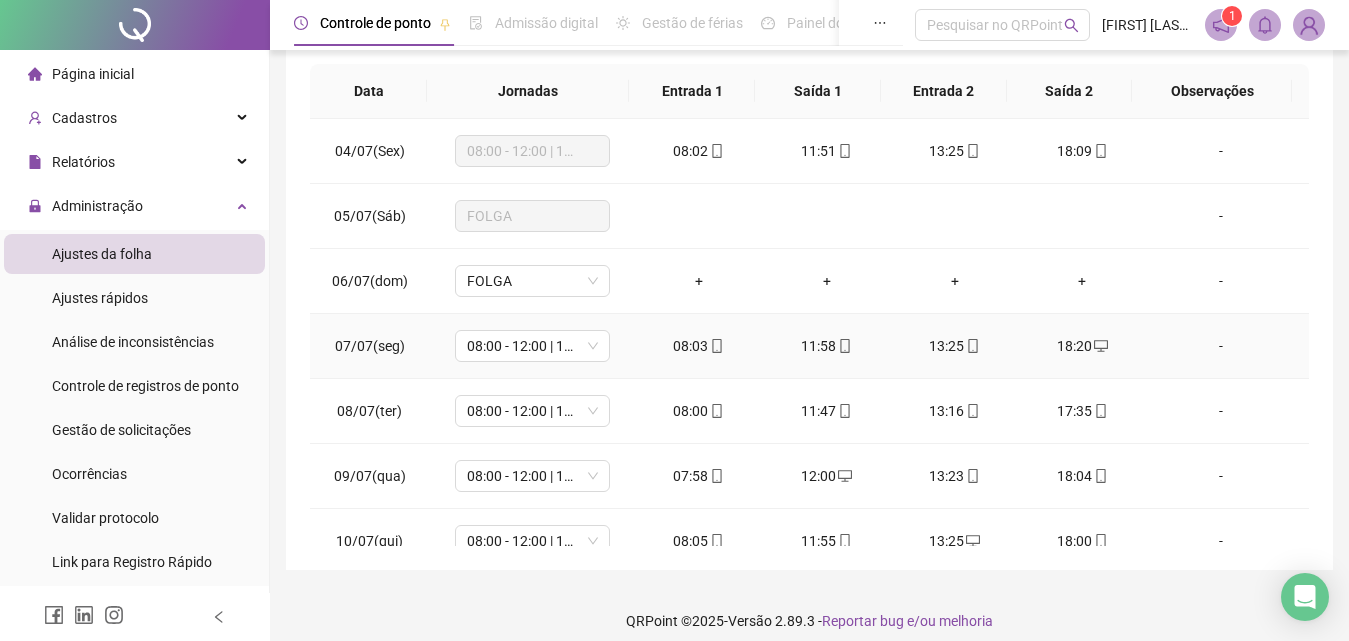 scroll, scrollTop: 381, scrollLeft: 0, axis: vertical 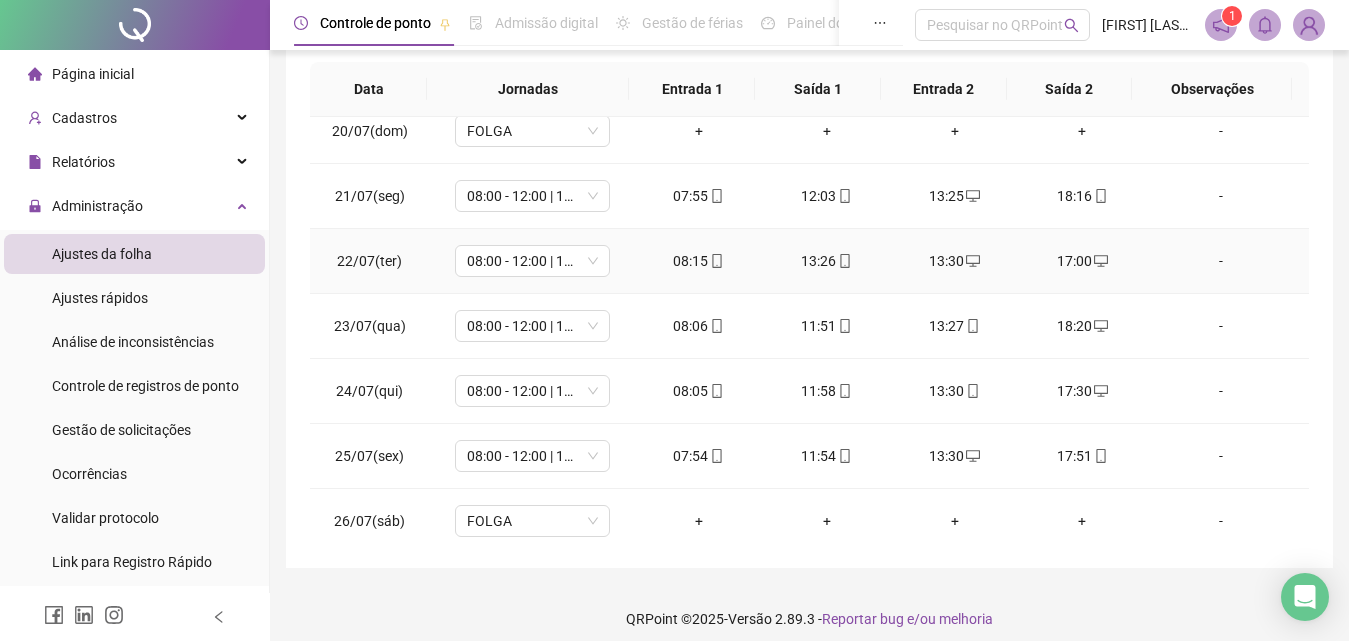 click on "17:00" at bounding box center (1083, 261) 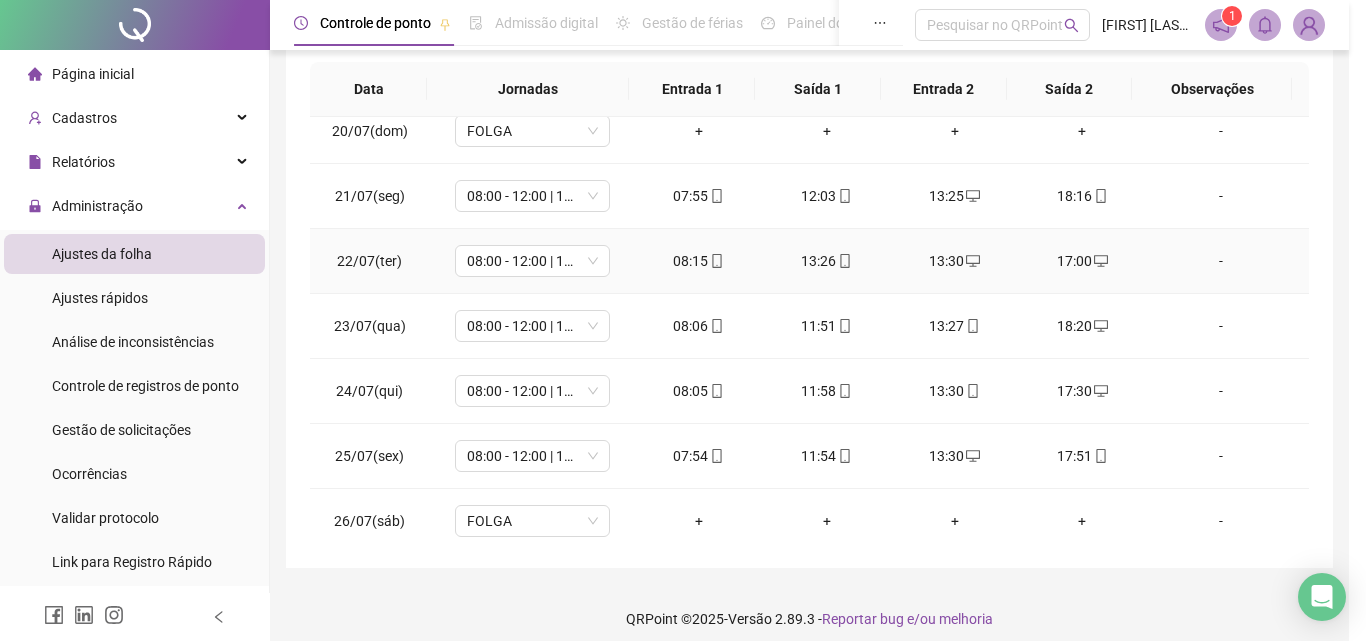 type on "**********" 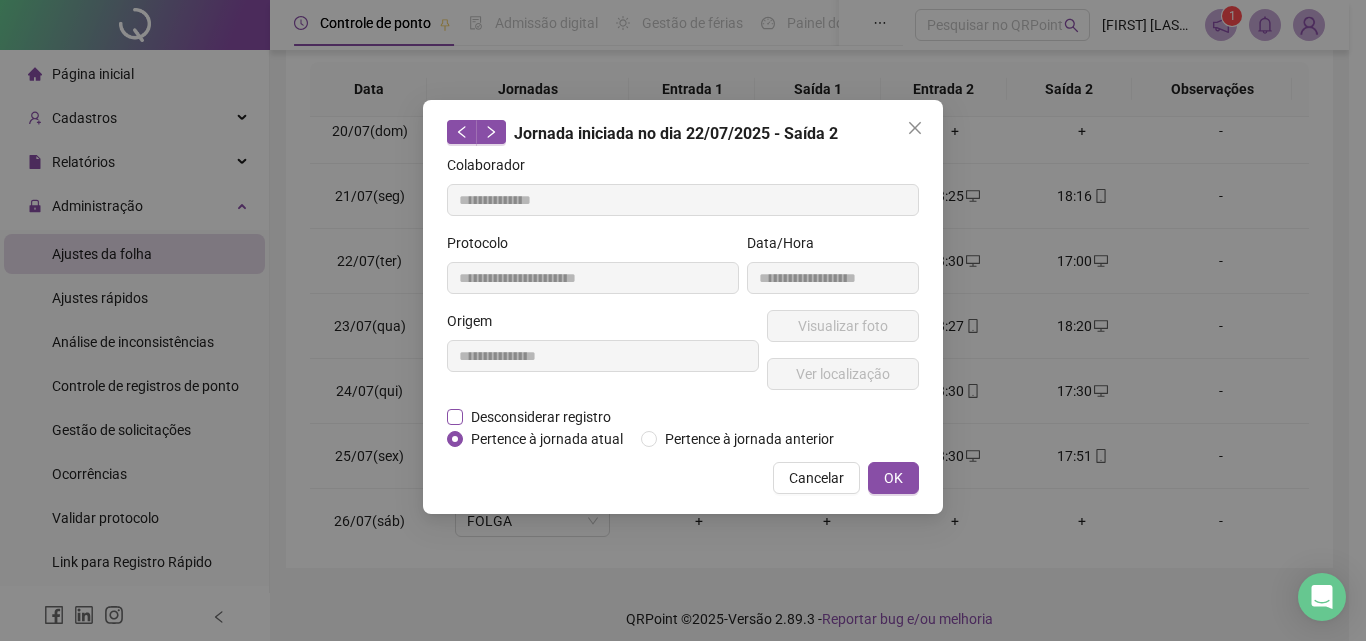 click on "Desconsiderar registro" at bounding box center [541, 417] 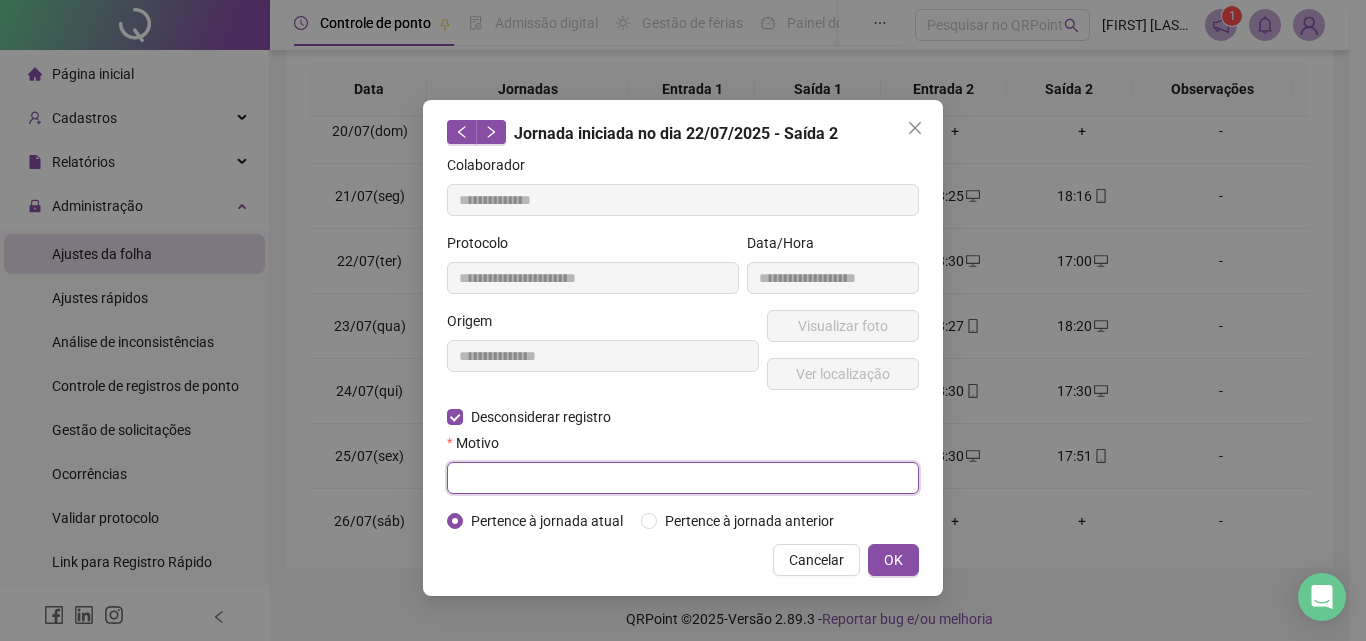 click at bounding box center [683, 478] 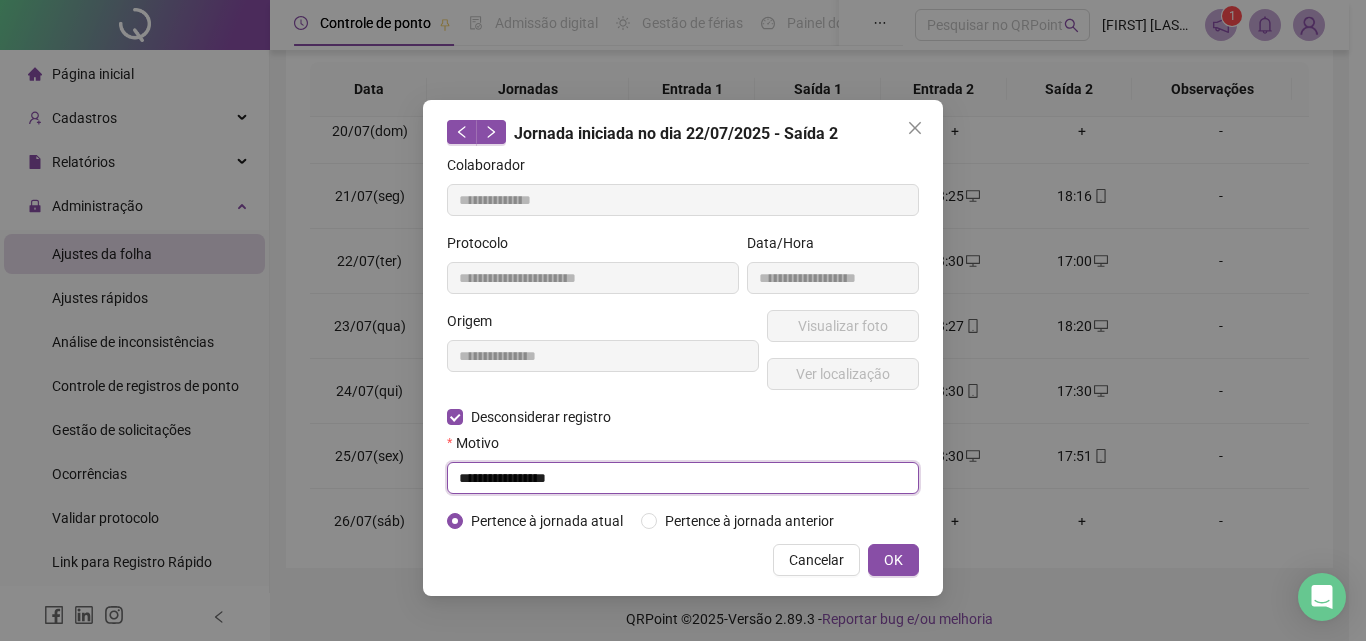 drag, startPoint x: 581, startPoint y: 478, endPoint x: 306, endPoint y: 448, distance: 276.63153 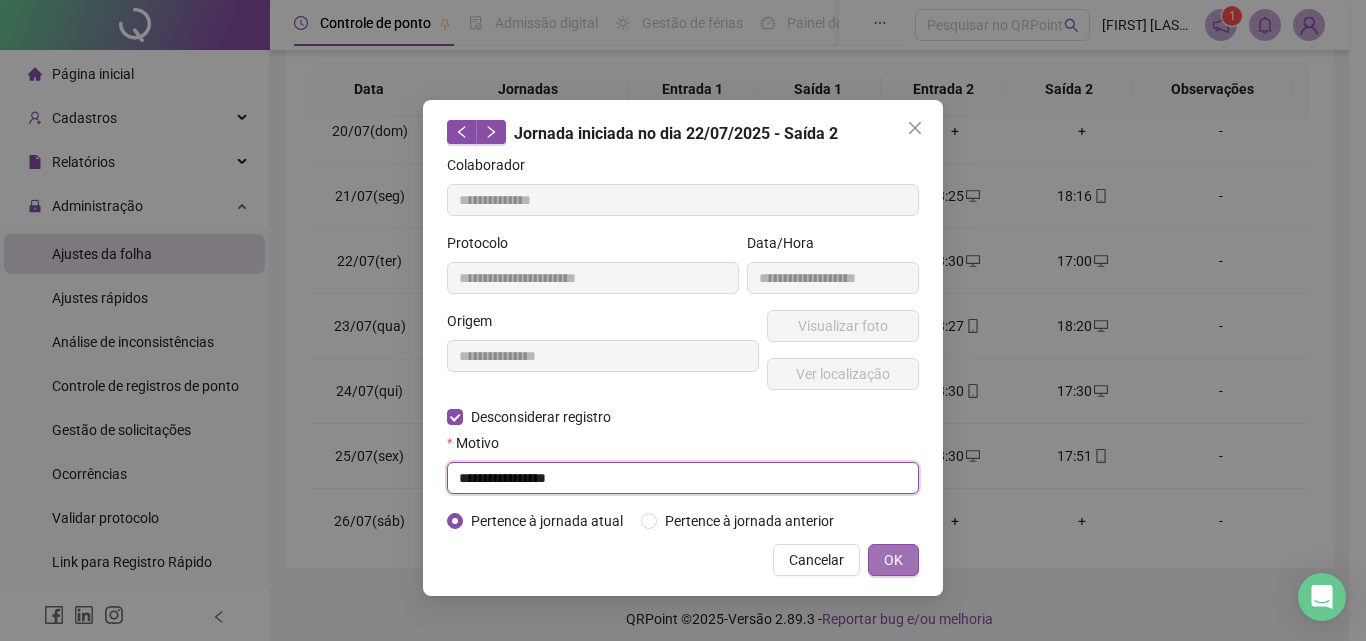 type on "**********" 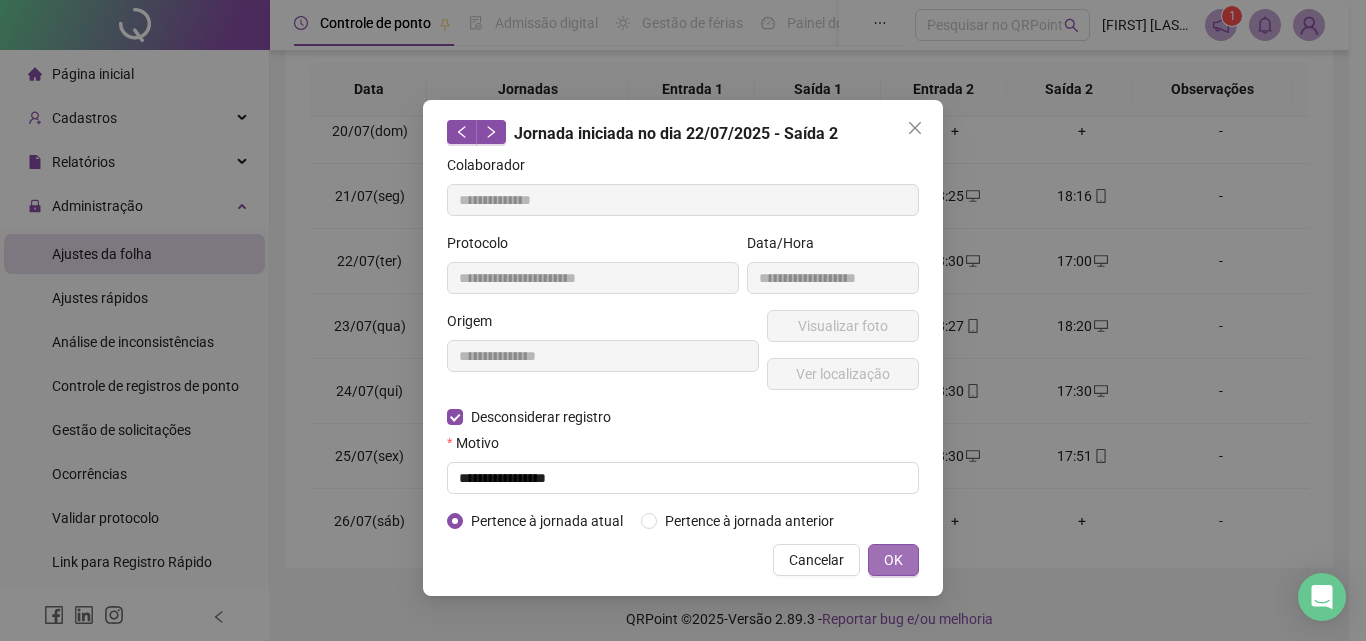 click on "OK" at bounding box center [893, 560] 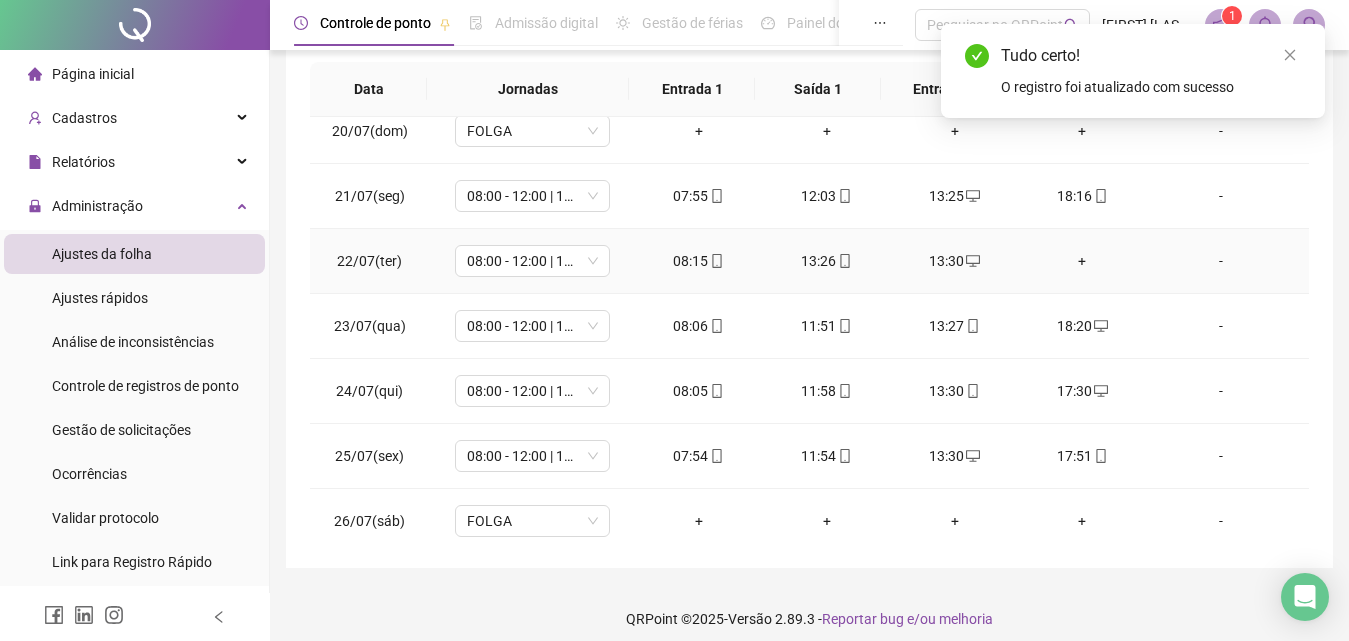 click on "+" at bounding box center (1083, 261) 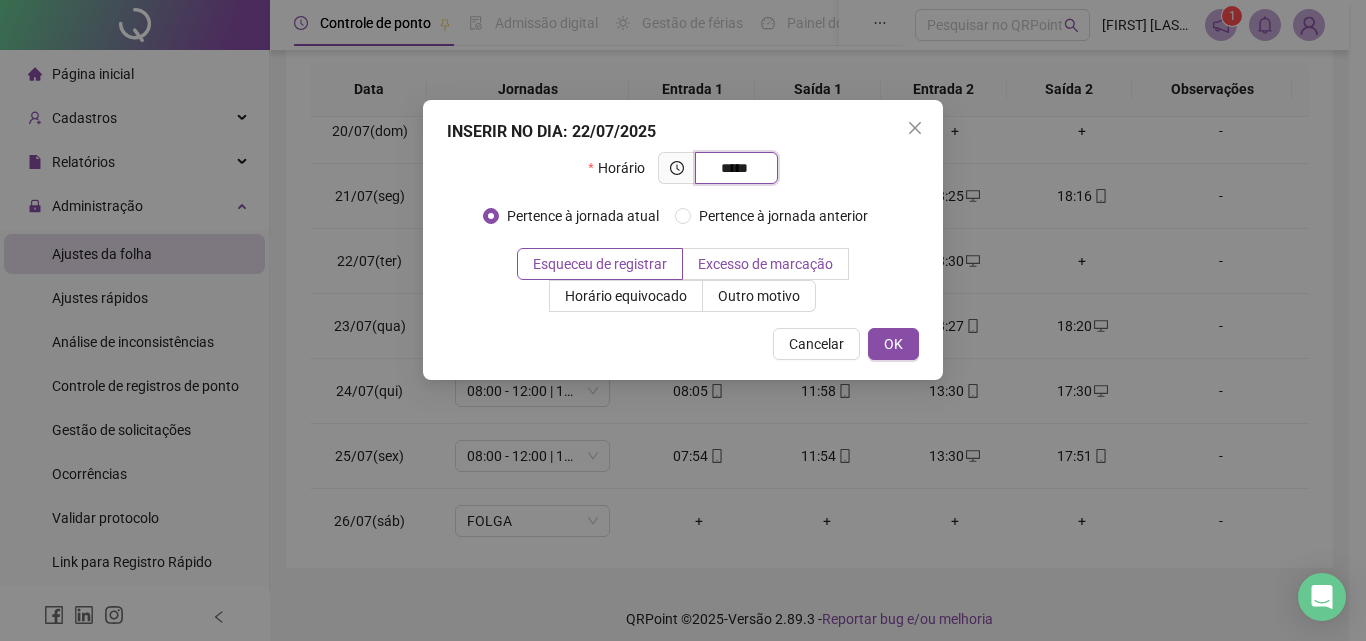 type on "*****" 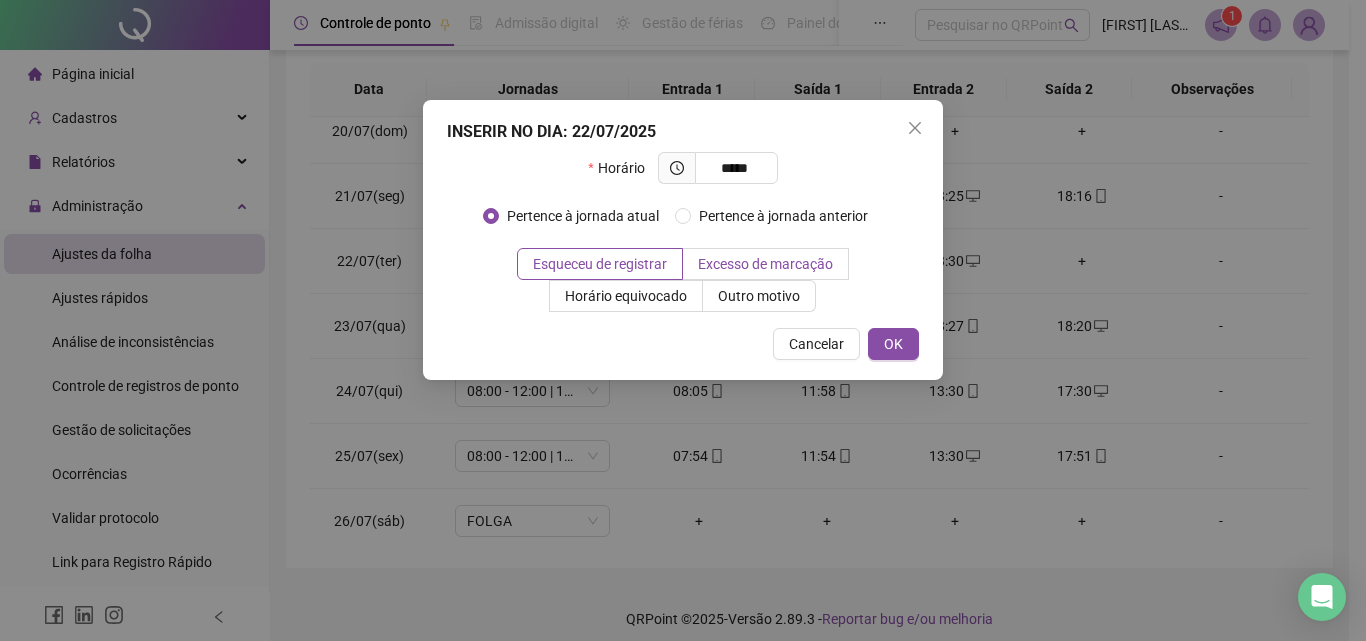 click on "Excesso de marcação" at bounding box center (765, 264) 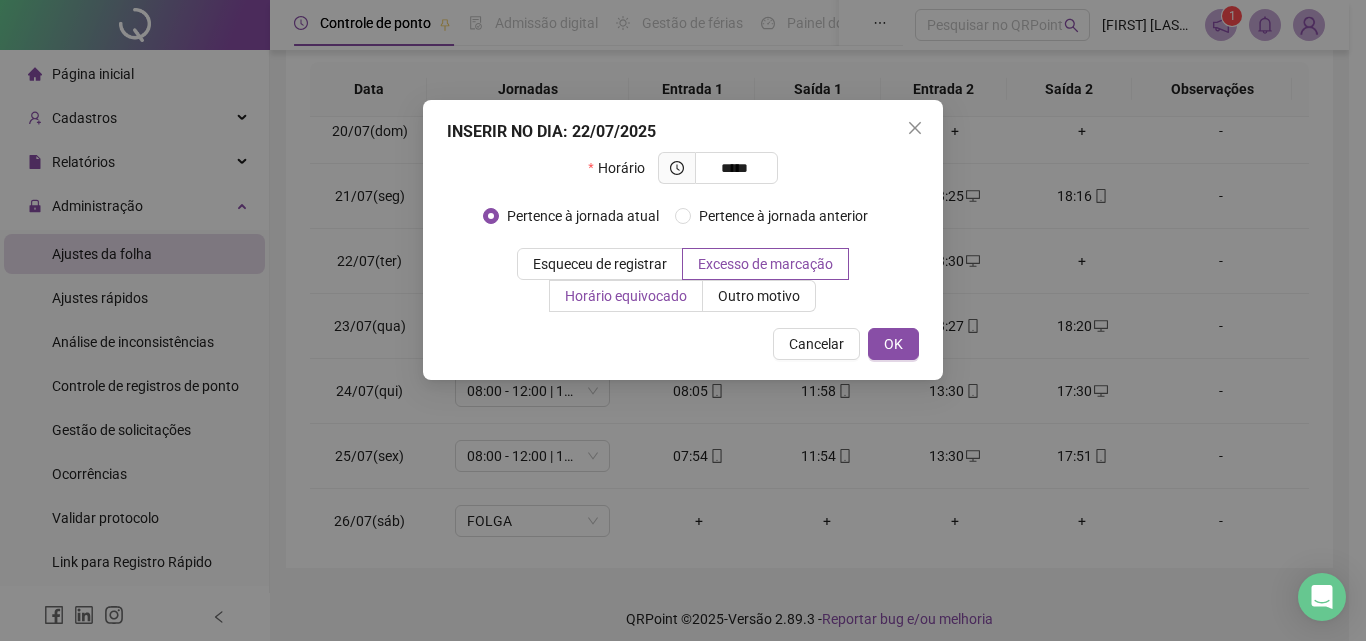 click on "Horário equivocado" at bounding box center [626, 296] 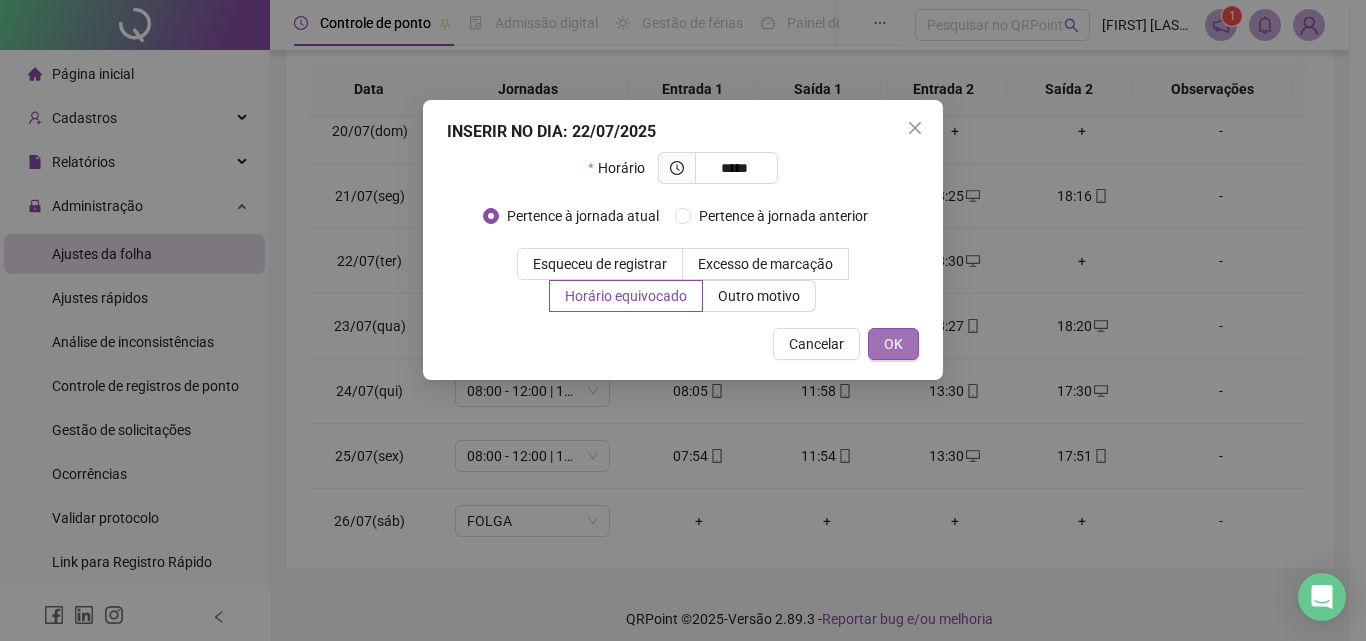 click on "OK" at bounding box center (893, 344) 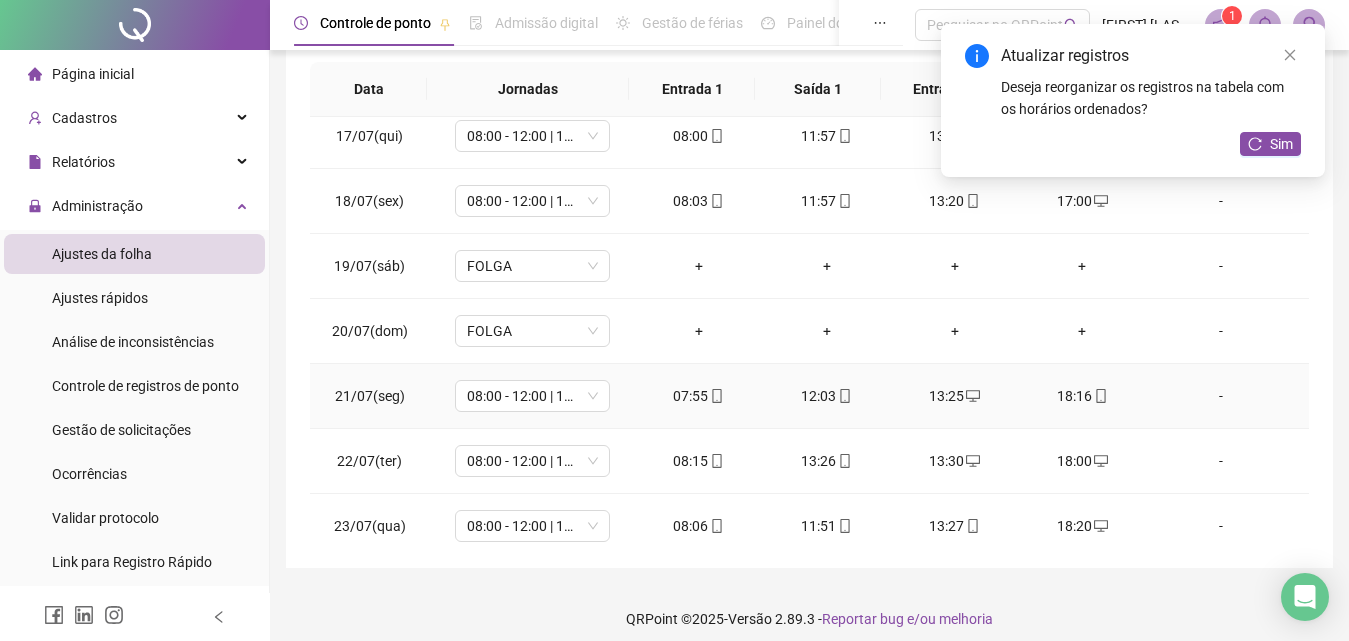 scroll, scrollTop: 758, scrollLeft: 0, axis: vertical 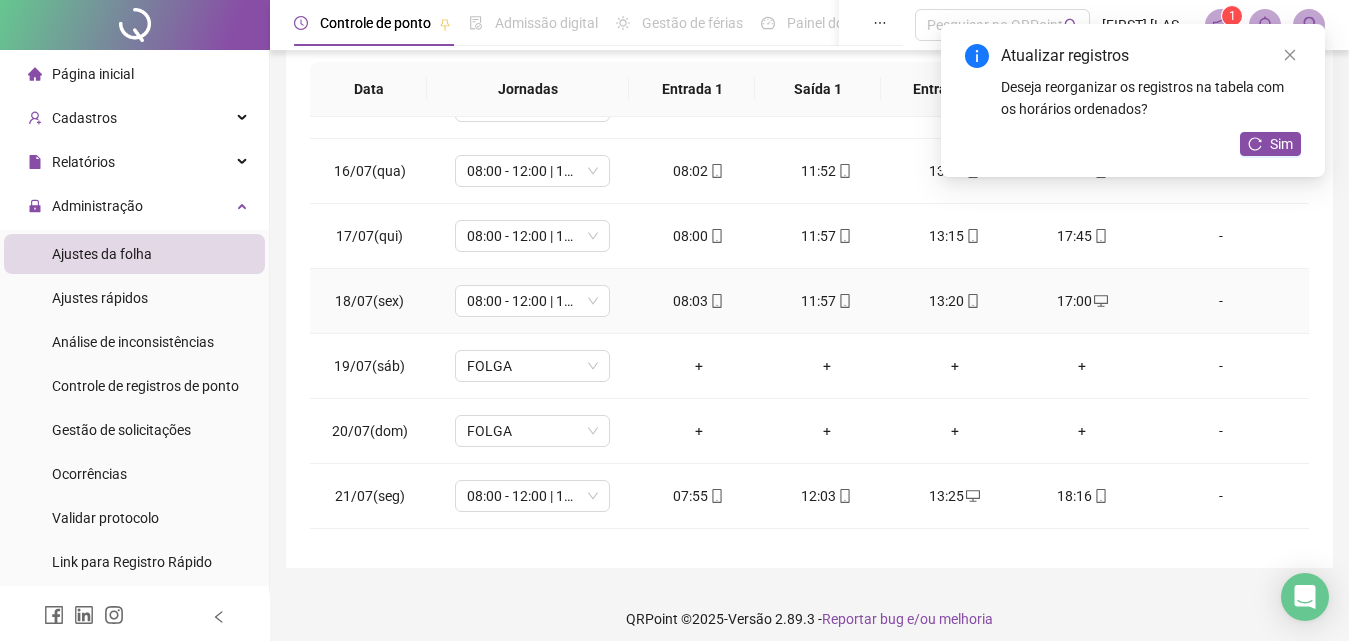 click on "17:00" at bounding box center (1083, 301) 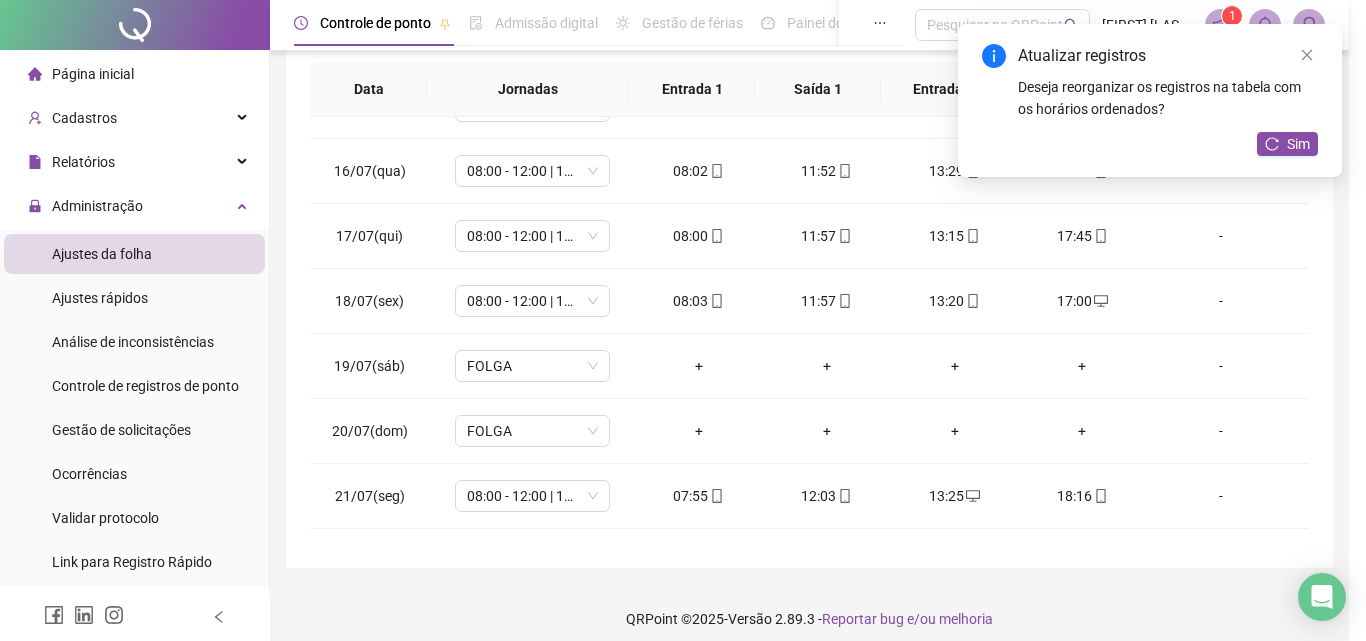 type on "**********" 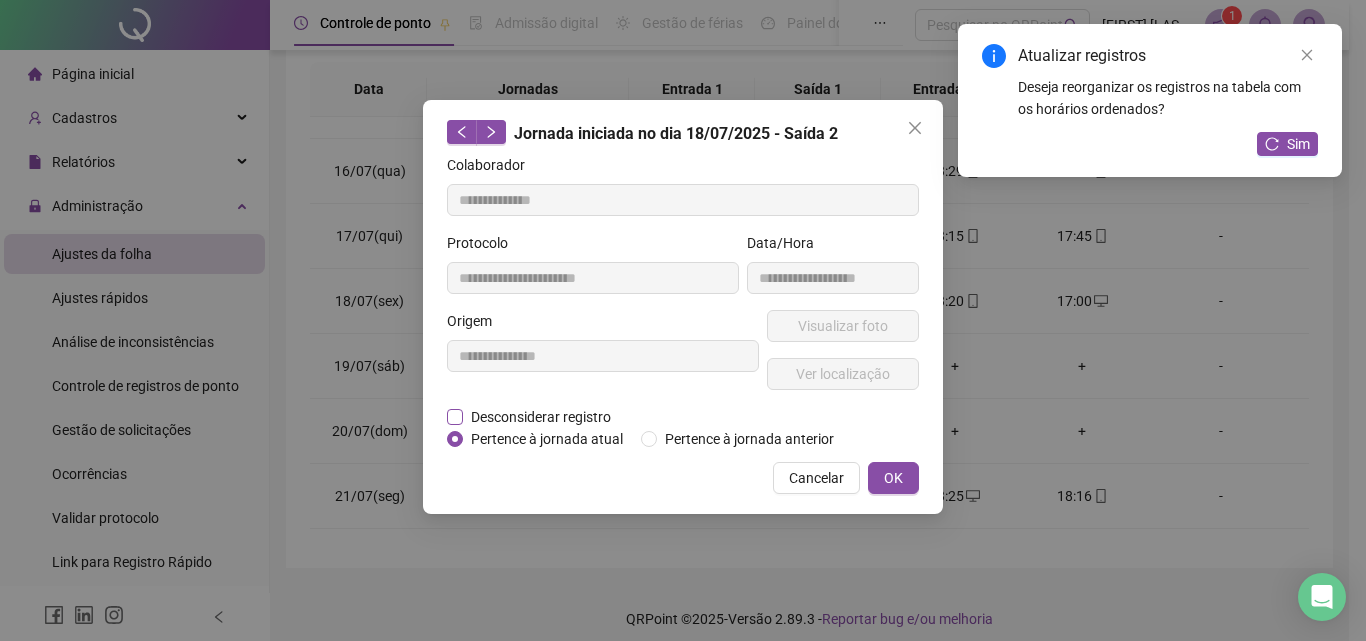 click on "Desconsiderar registro" at bounding box center [541, 417] 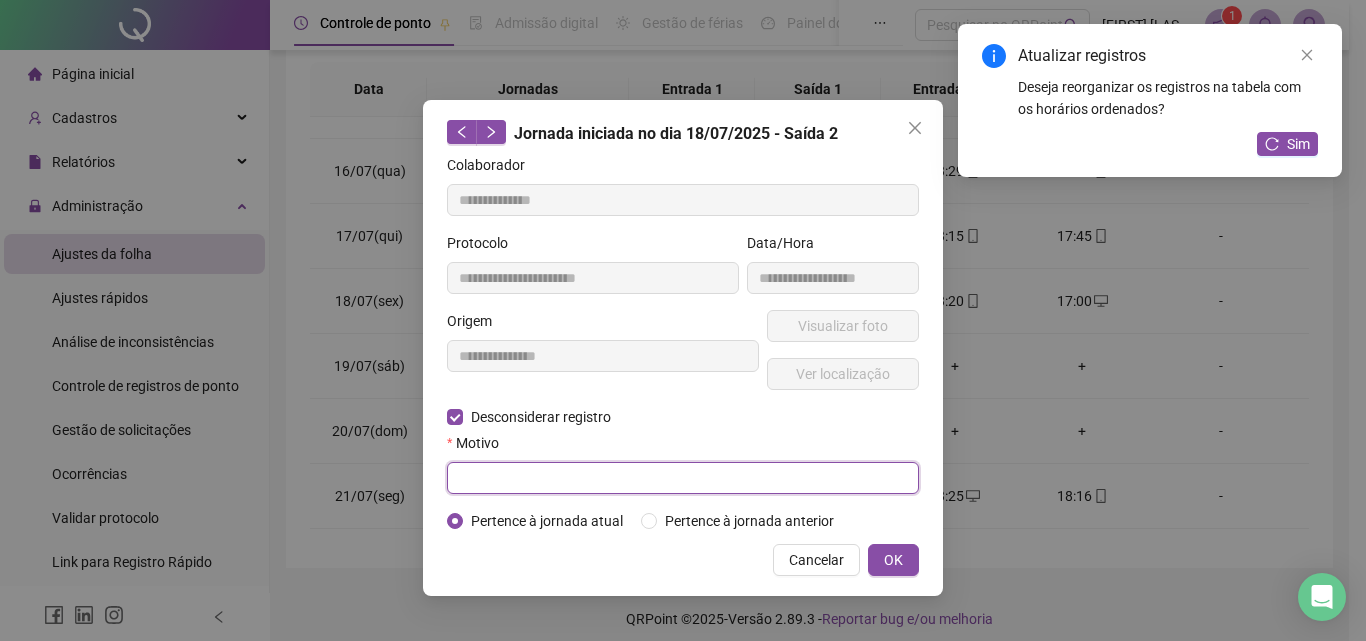 click at bounding box center (683, 478) 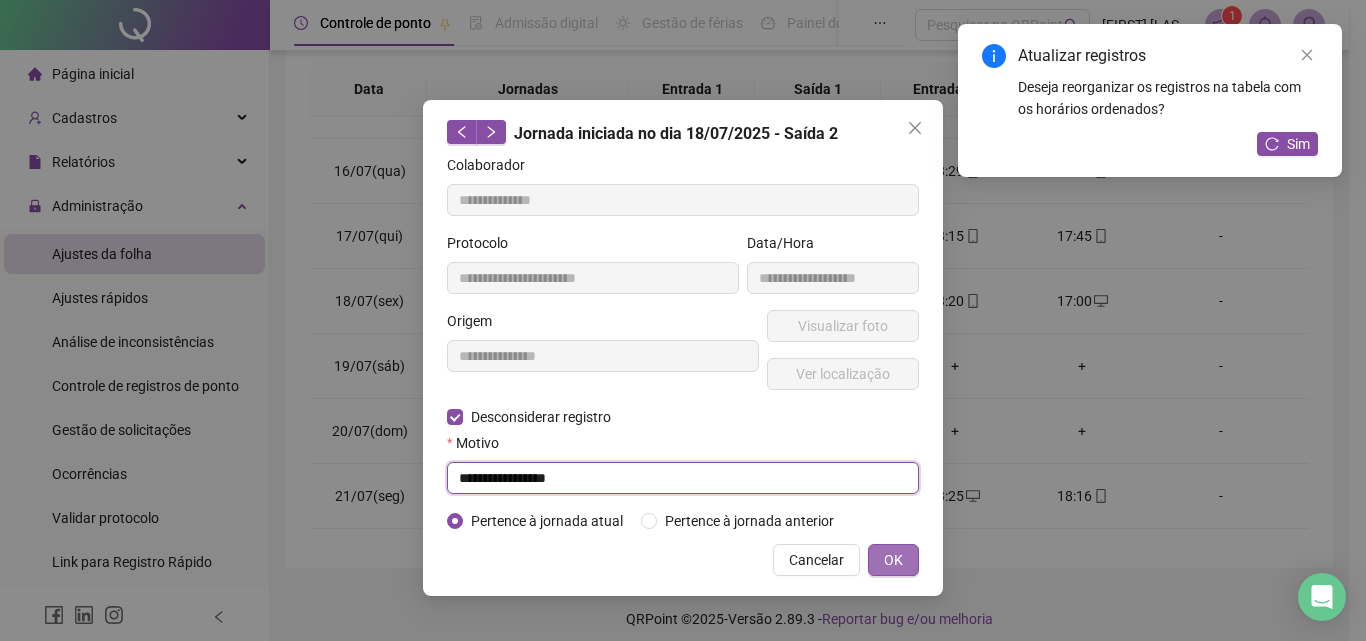 type on "**********" 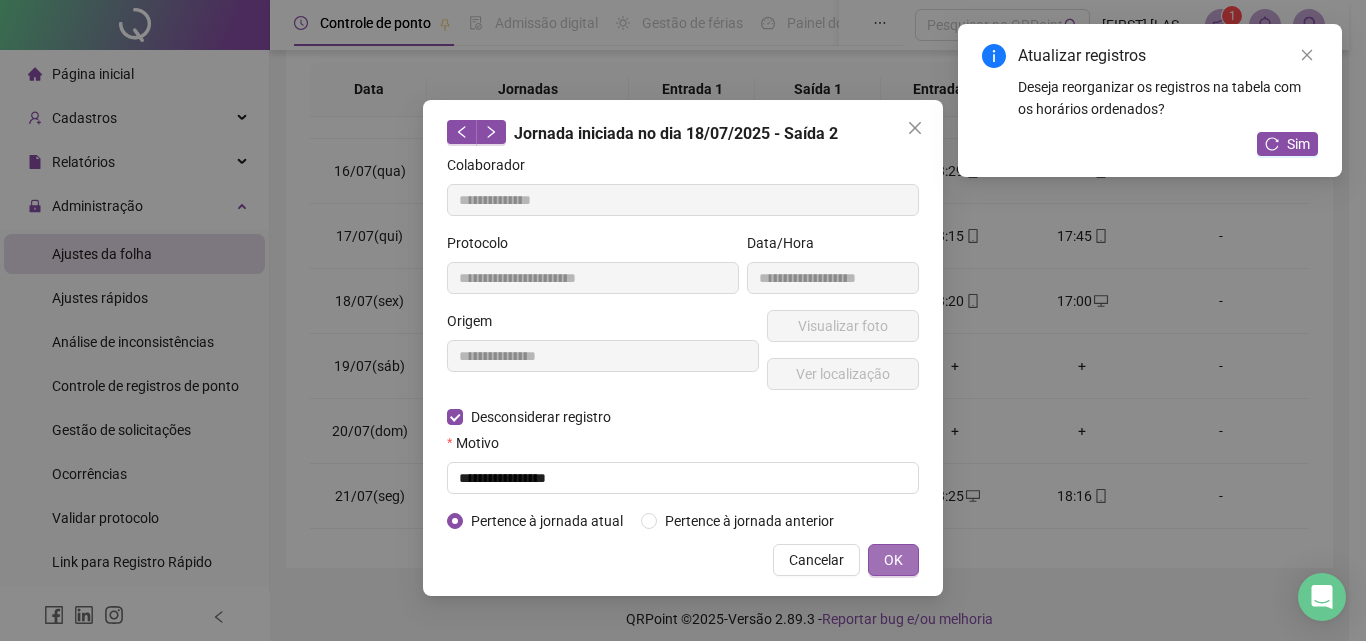 click on "OK" at bounding box center [893, 560] 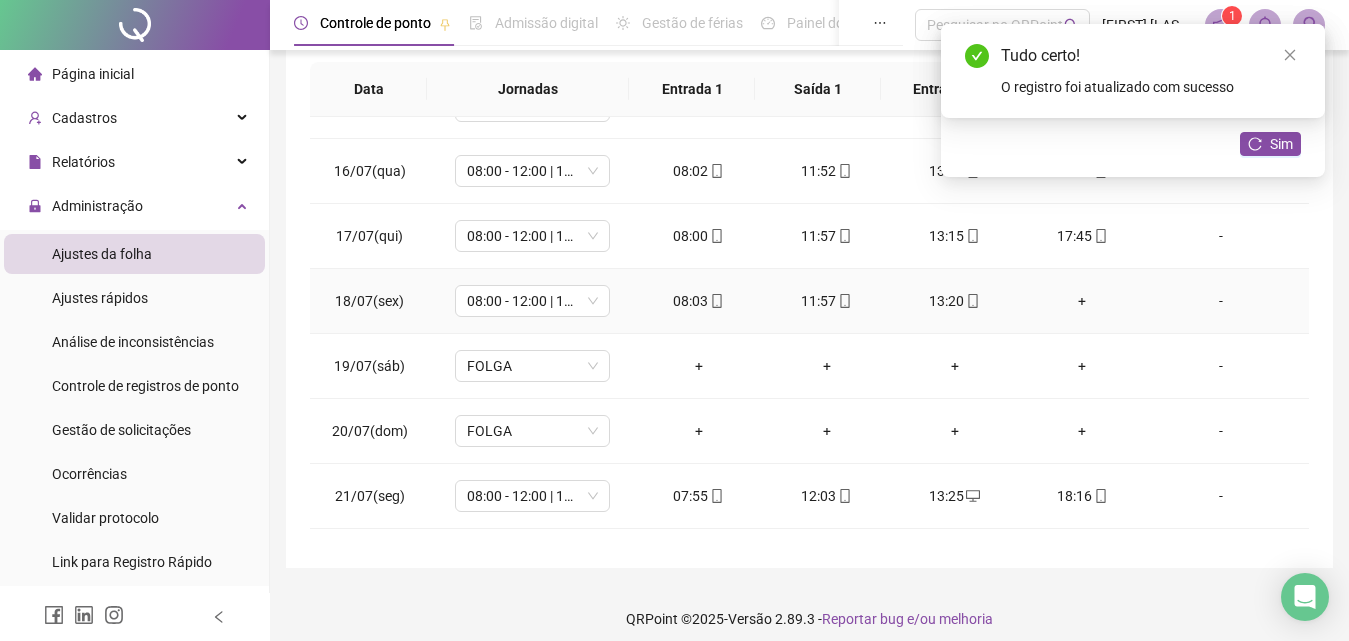 click on "+" at bounding box center (1083, 301) 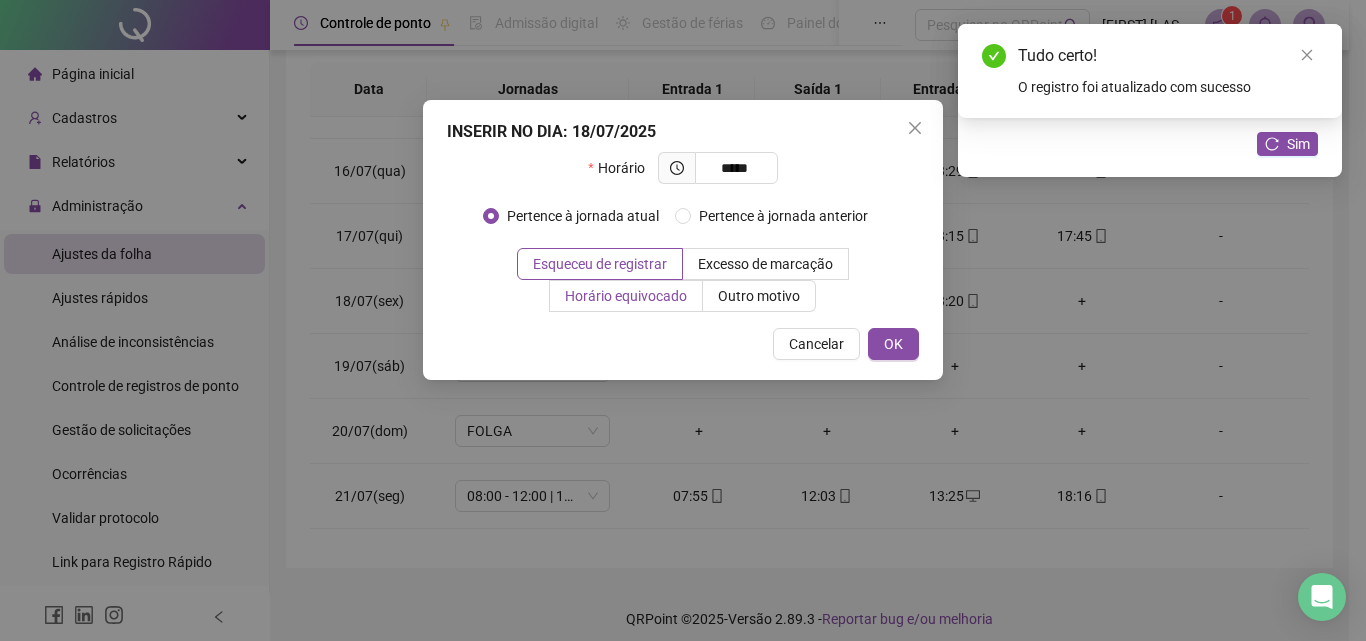 type on "*****" 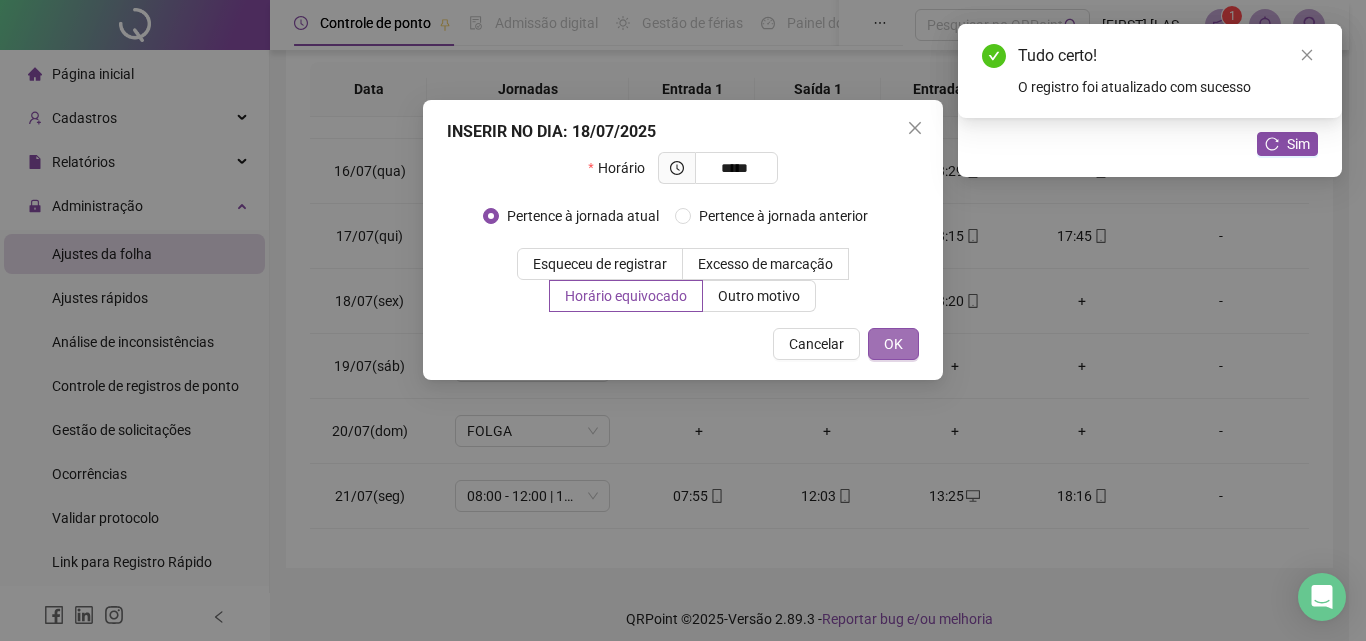 click on "OK" at bounding box center [893, 344] 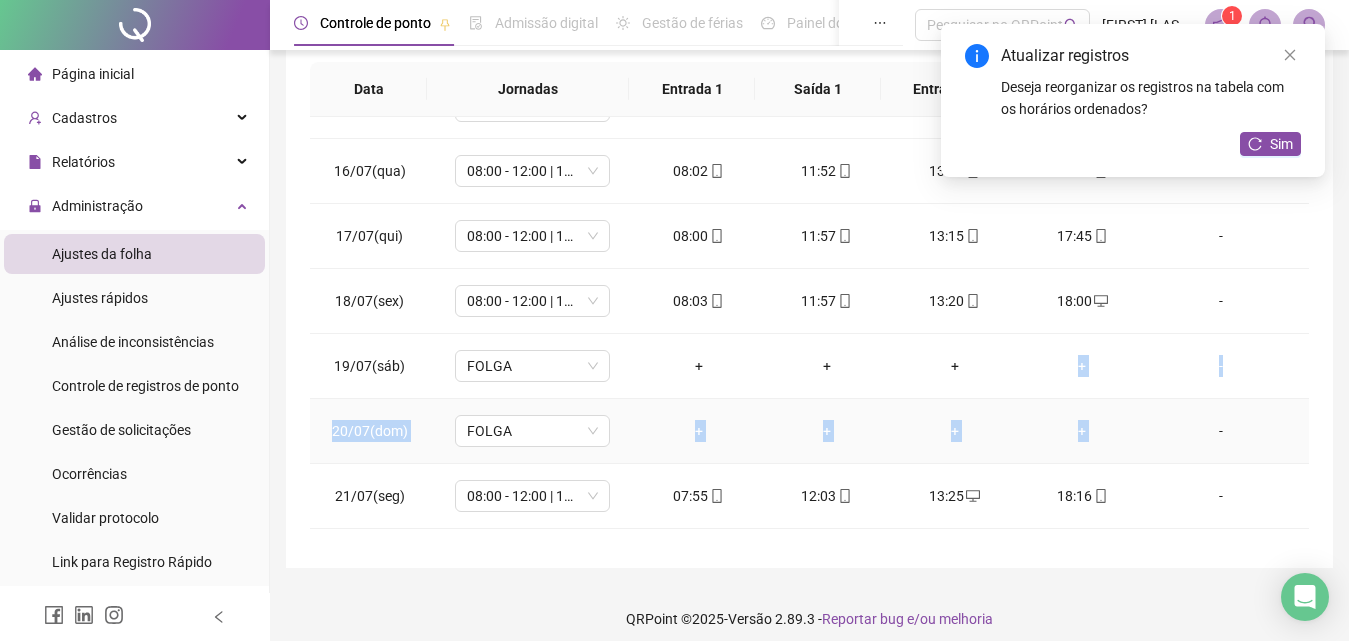 drag, startPoint x: 1128, startPoint y: 386, endPoint x: 1173, endPoint y: 446, distance: 75 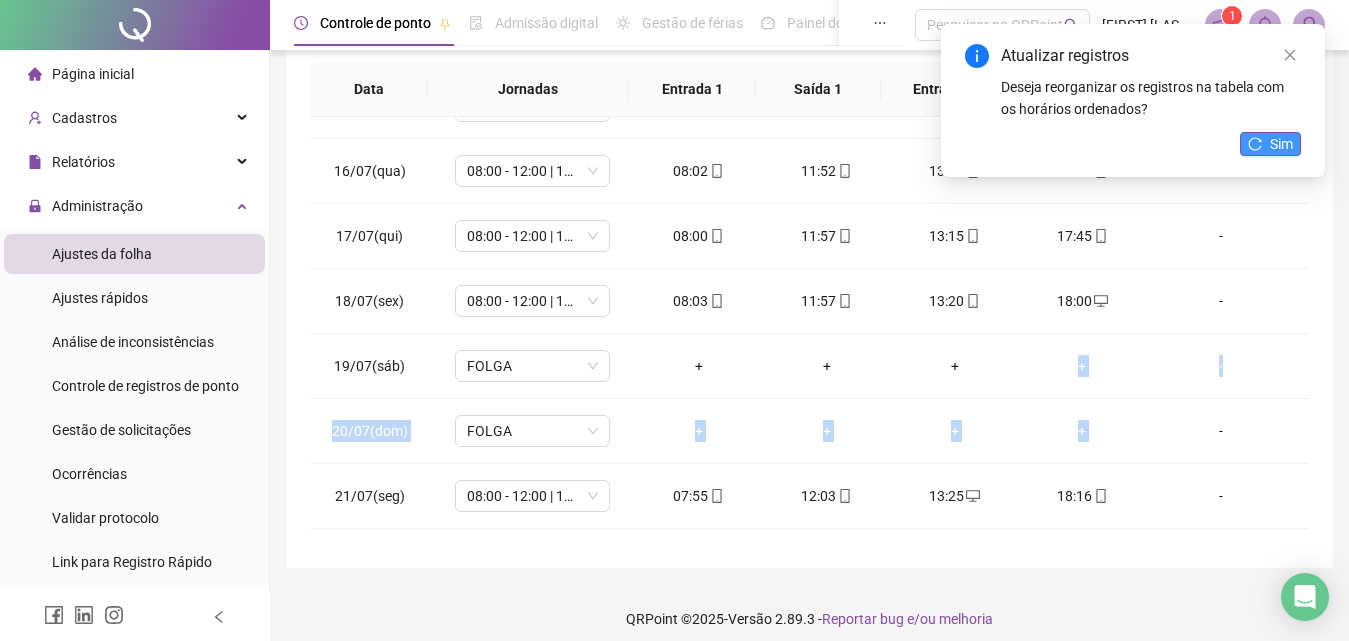 click on "Sim" at bounding box center (1270, 144) 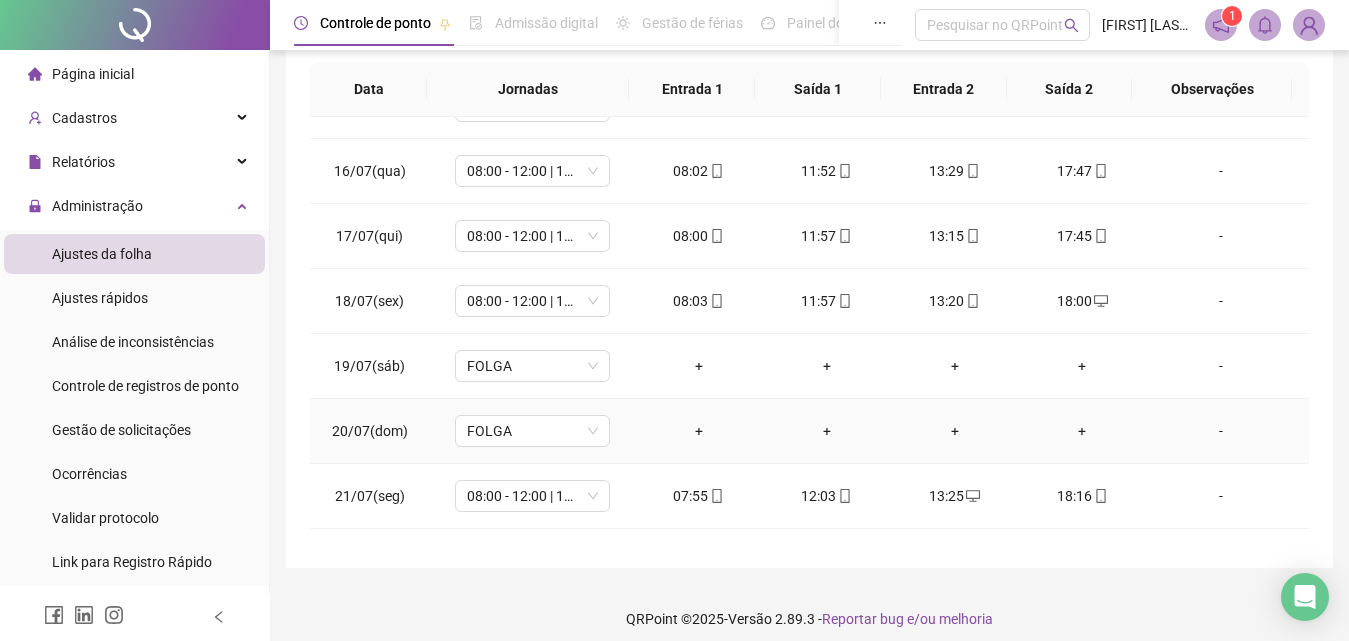 click on "-" at bounding box center [1227, 431] 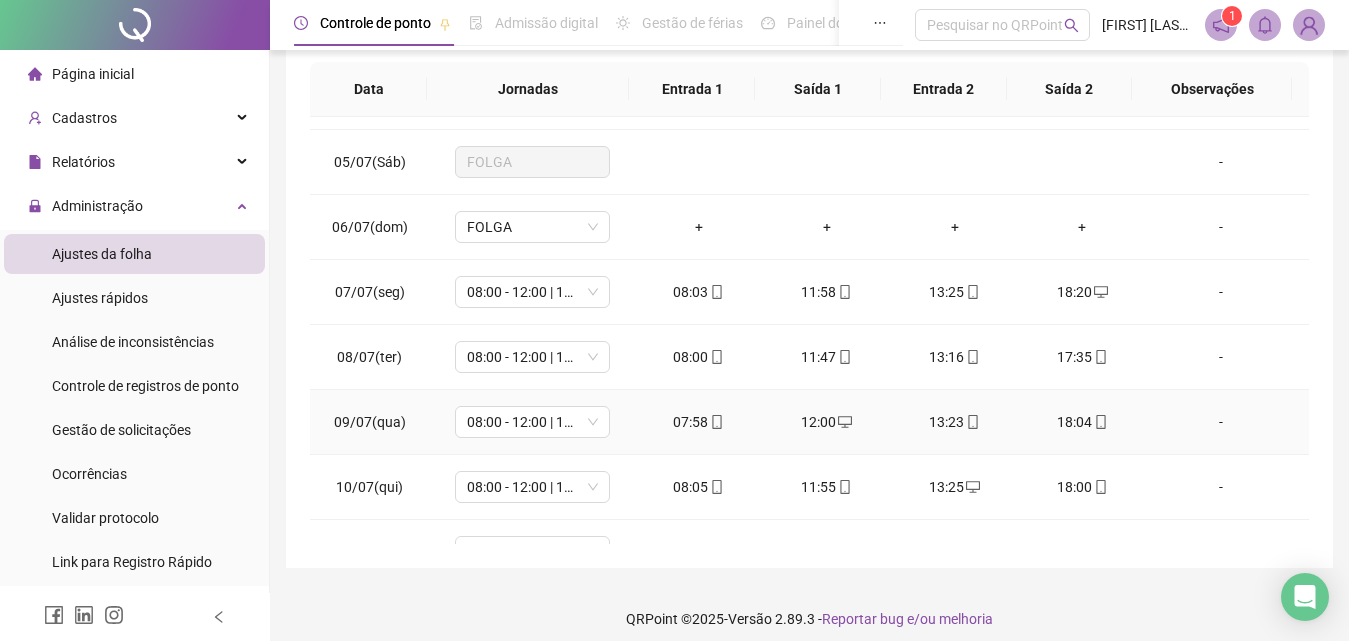 scroll, scrollTop: 0, scrollLeft: 0, axis: both 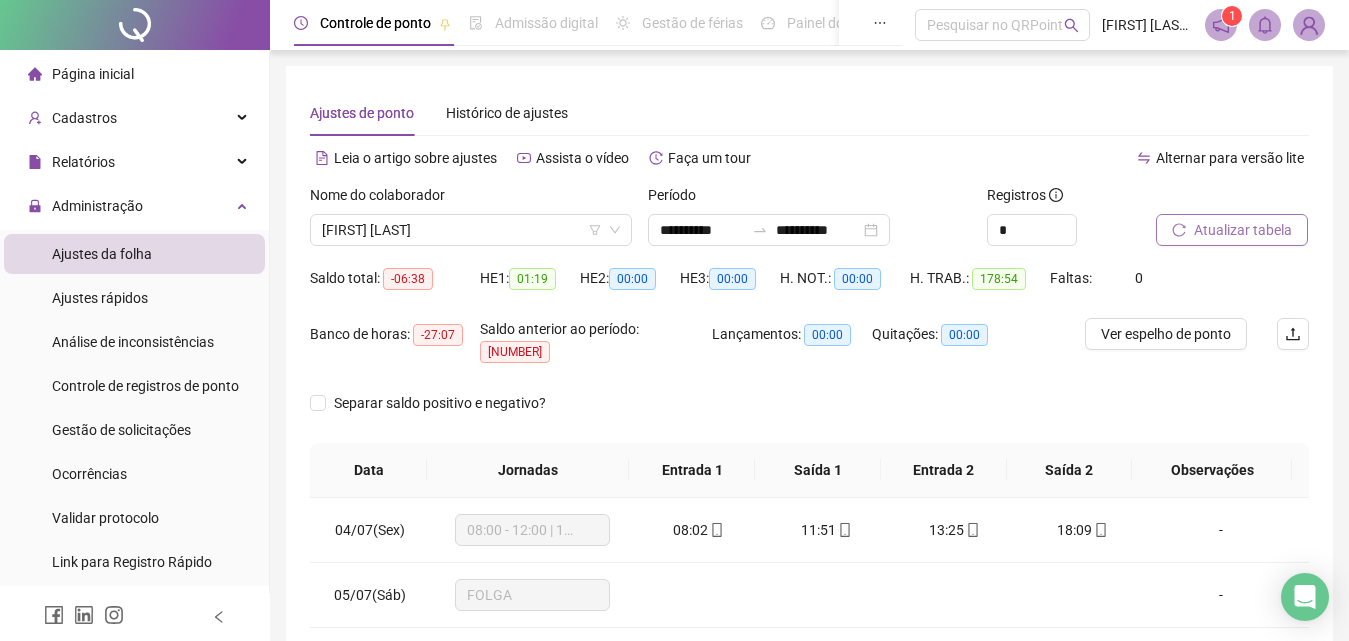 click on "Atualizar tabela" at bounding box center [1243, 230] 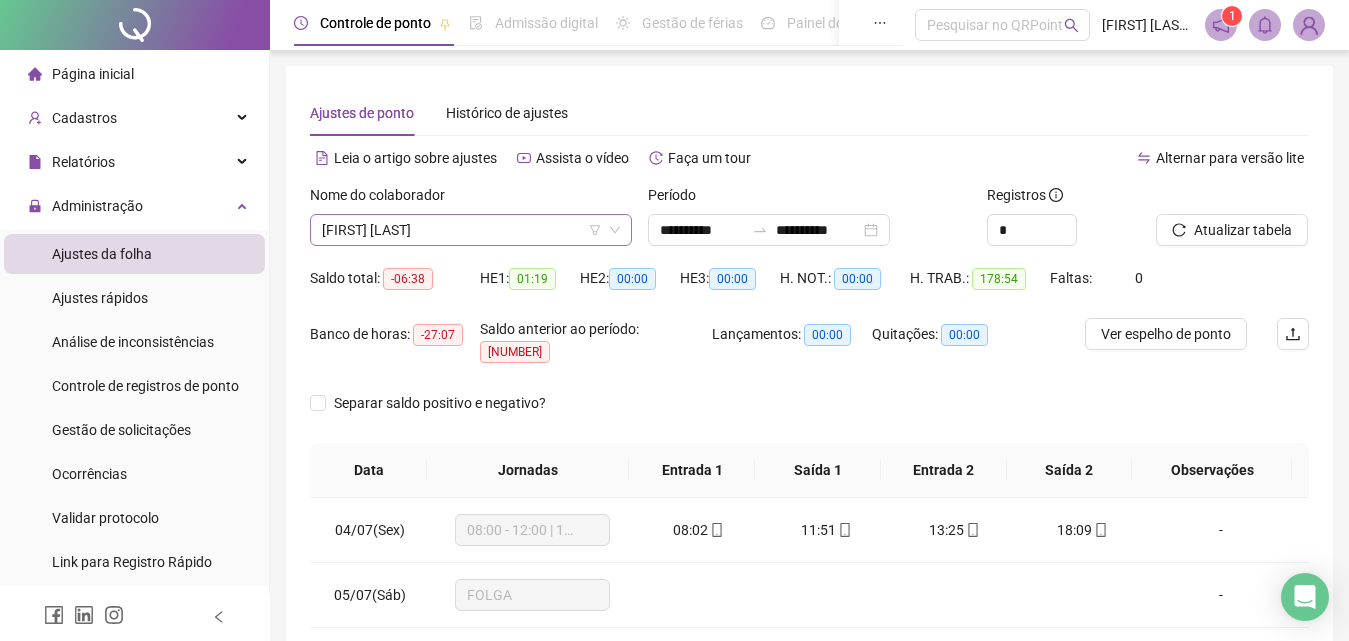 click on "[FIRST] [LAST]" at bounding box center [471, 230] 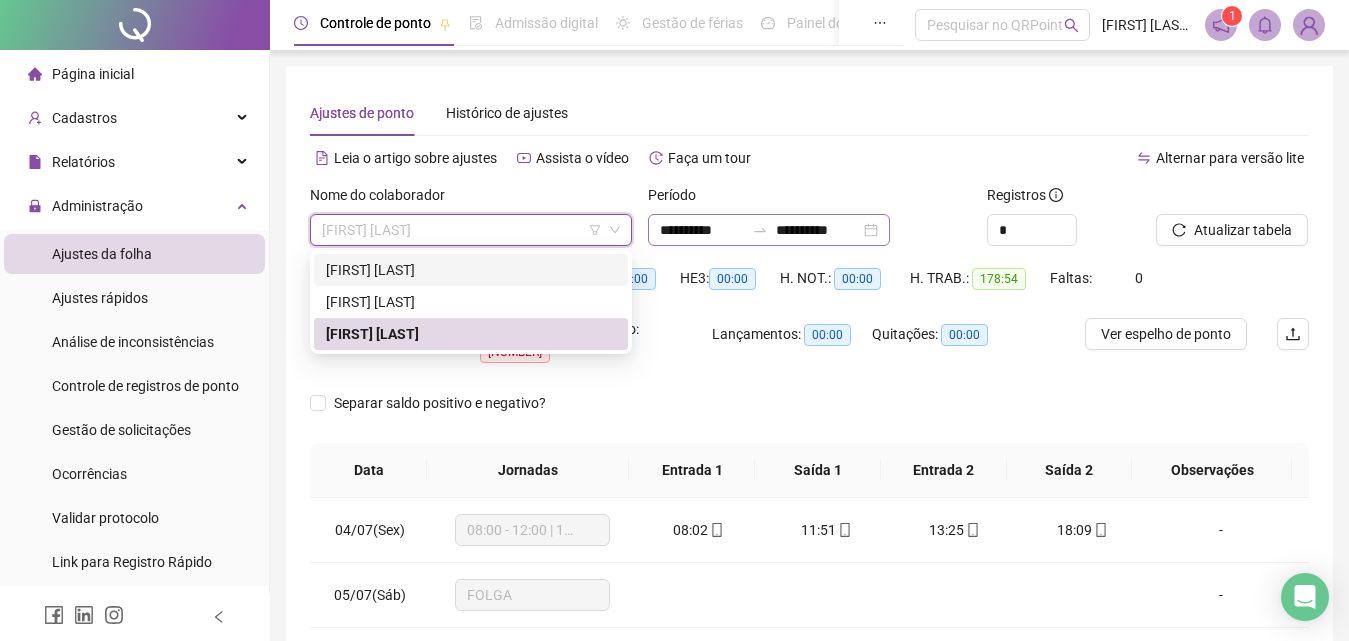 click on "**********" at bounding box center [769, 230] 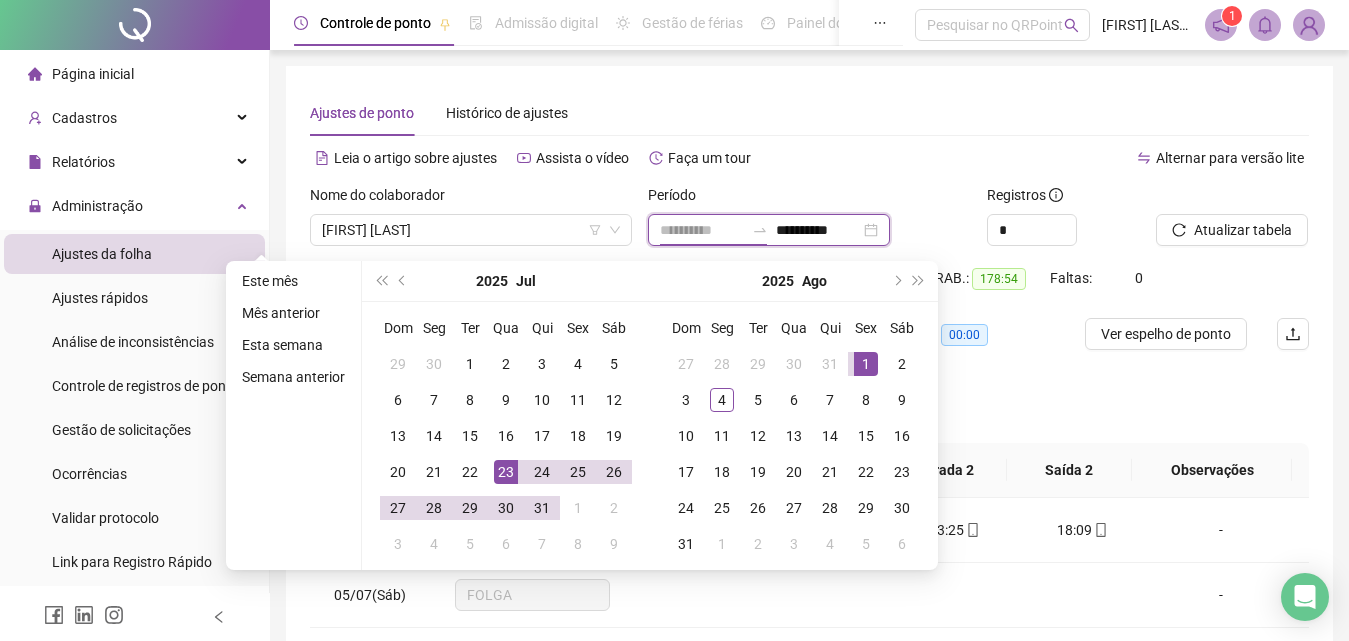 type on "**********" 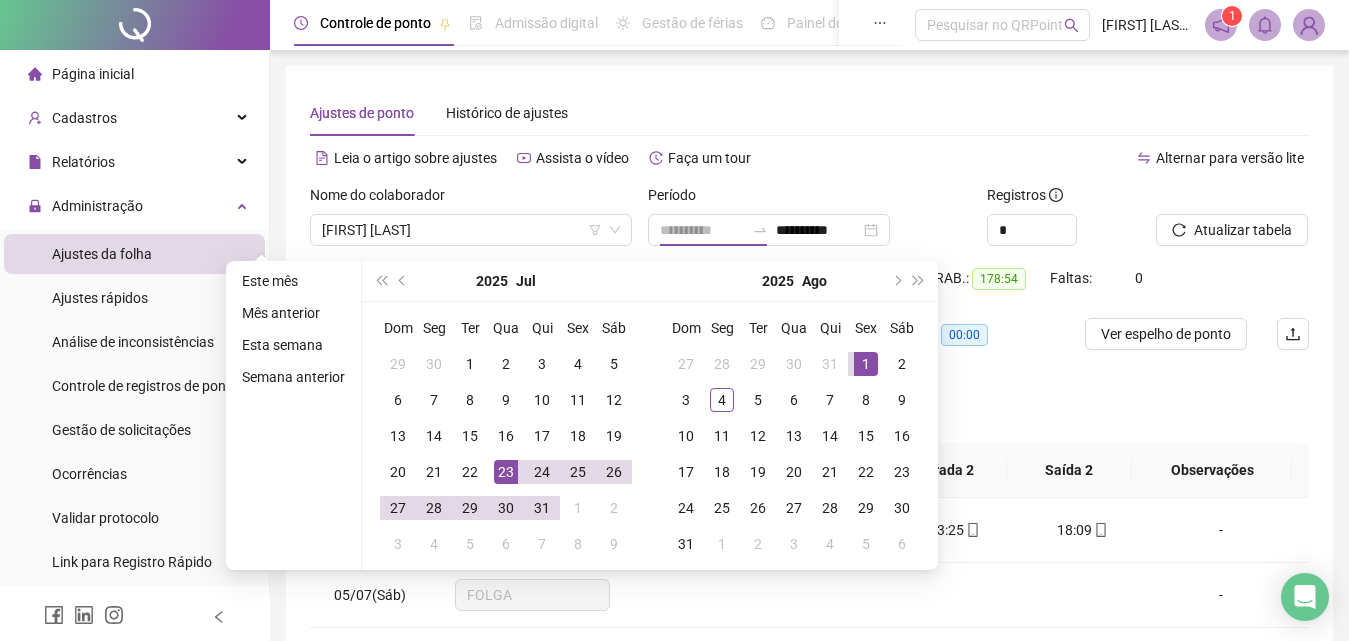 click on "23" at bounding box center (506, 472) 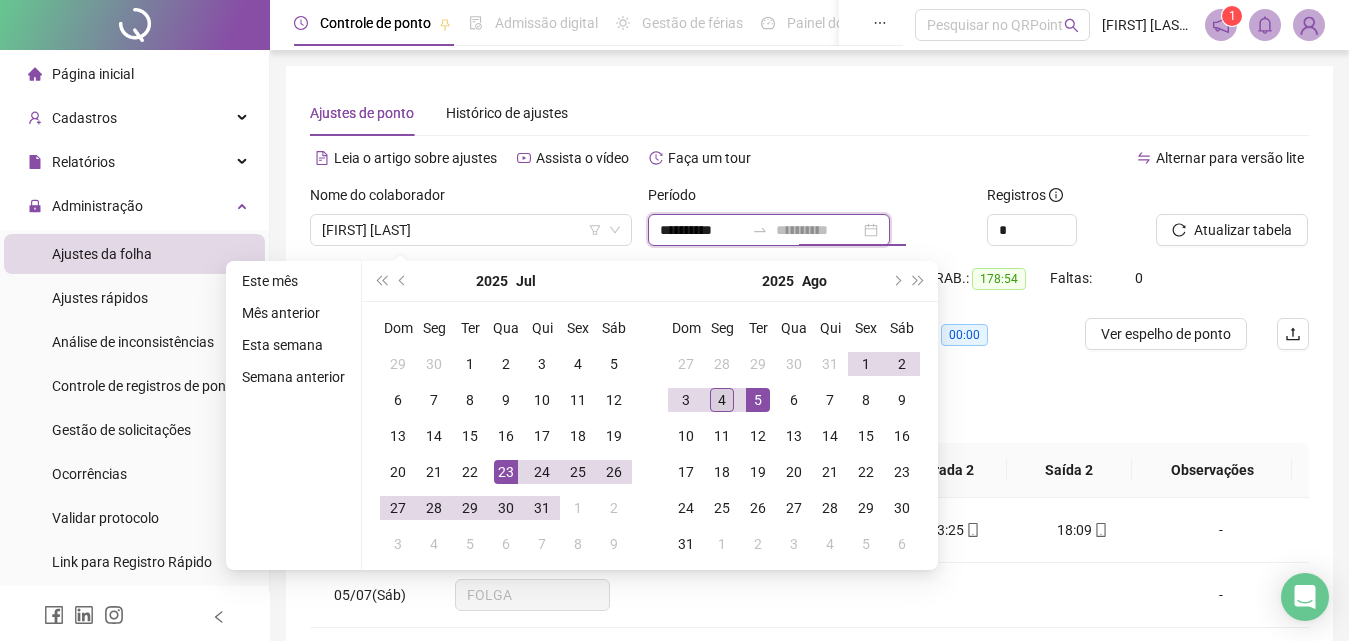 type on "**********" 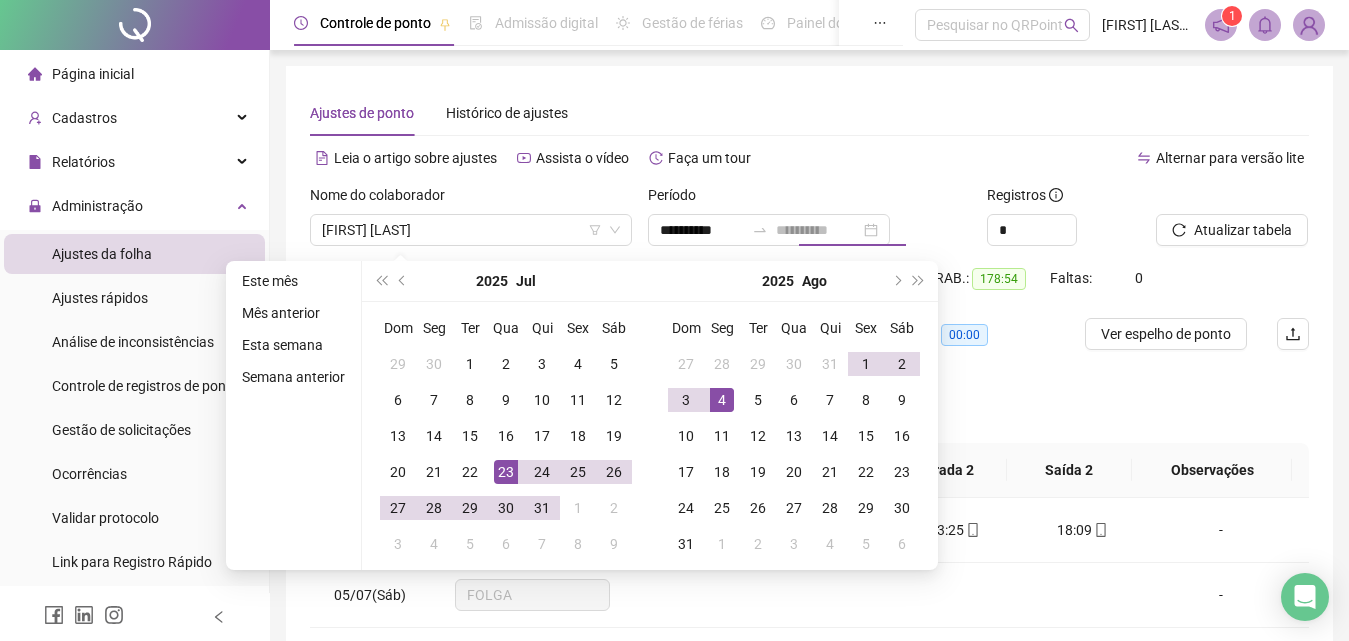 click on "4" at bounding box center (722, 400) 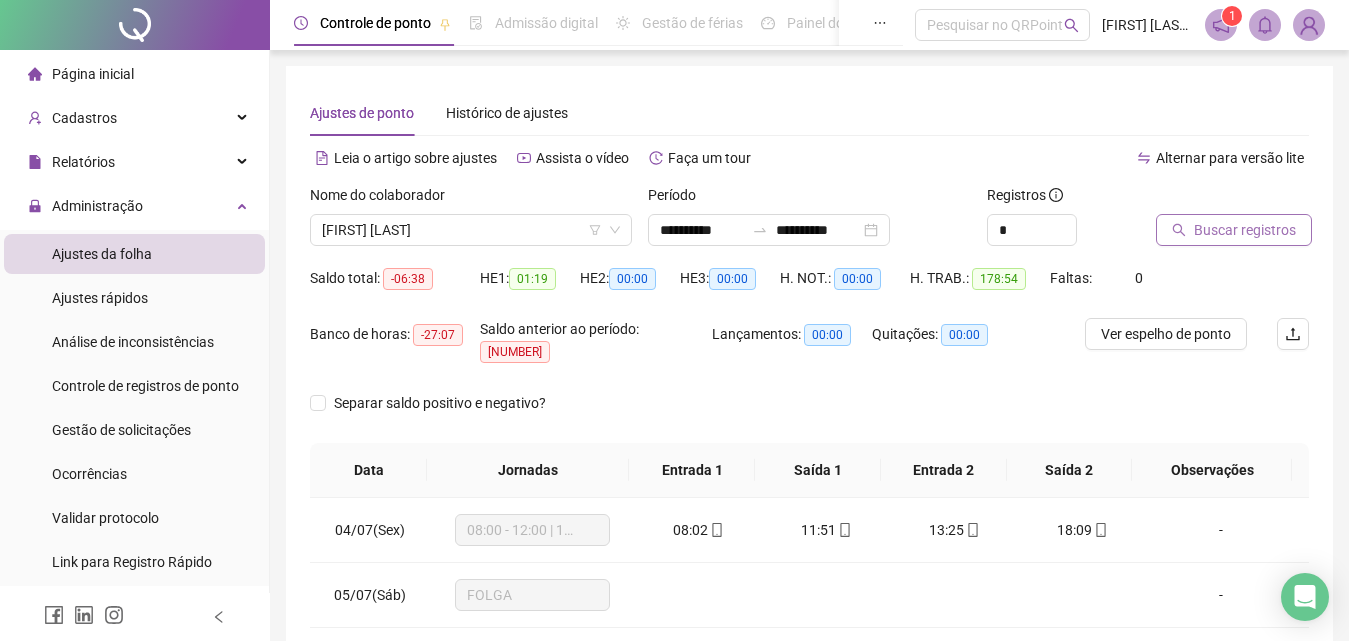 click on "Buscar registros" at bounding box center [1245, 230] 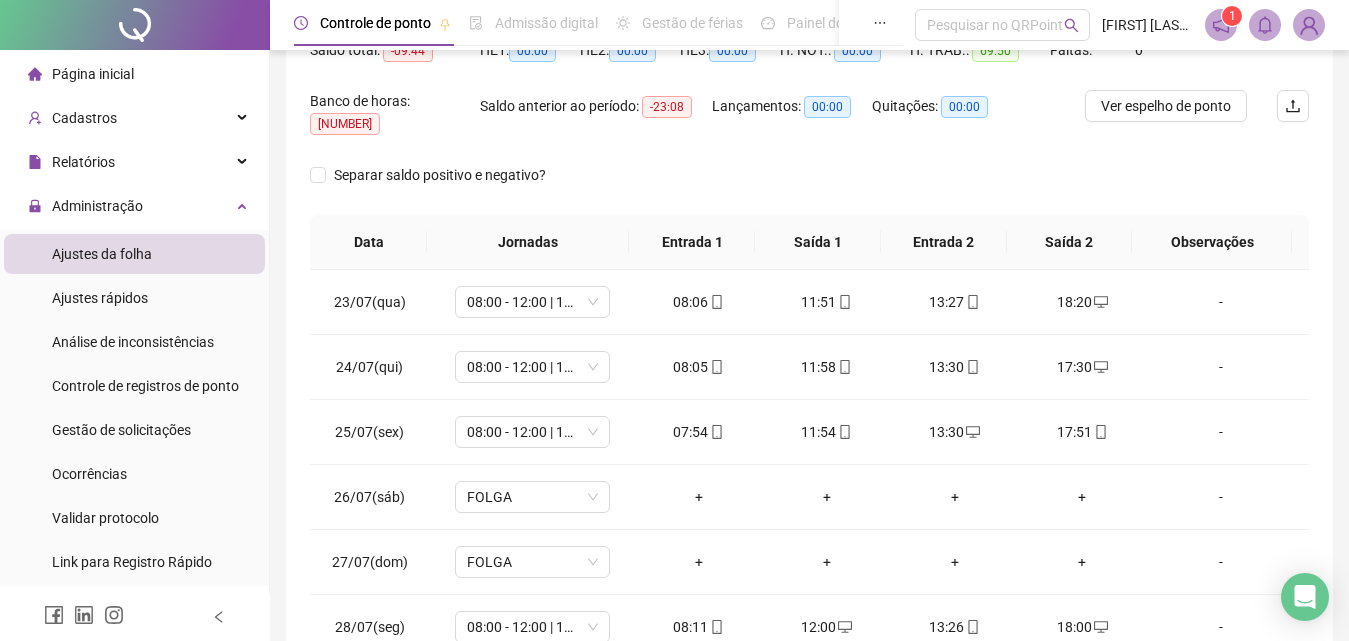 scroll, scrollTop: 300, scrollLeft: 0, axis: vertical 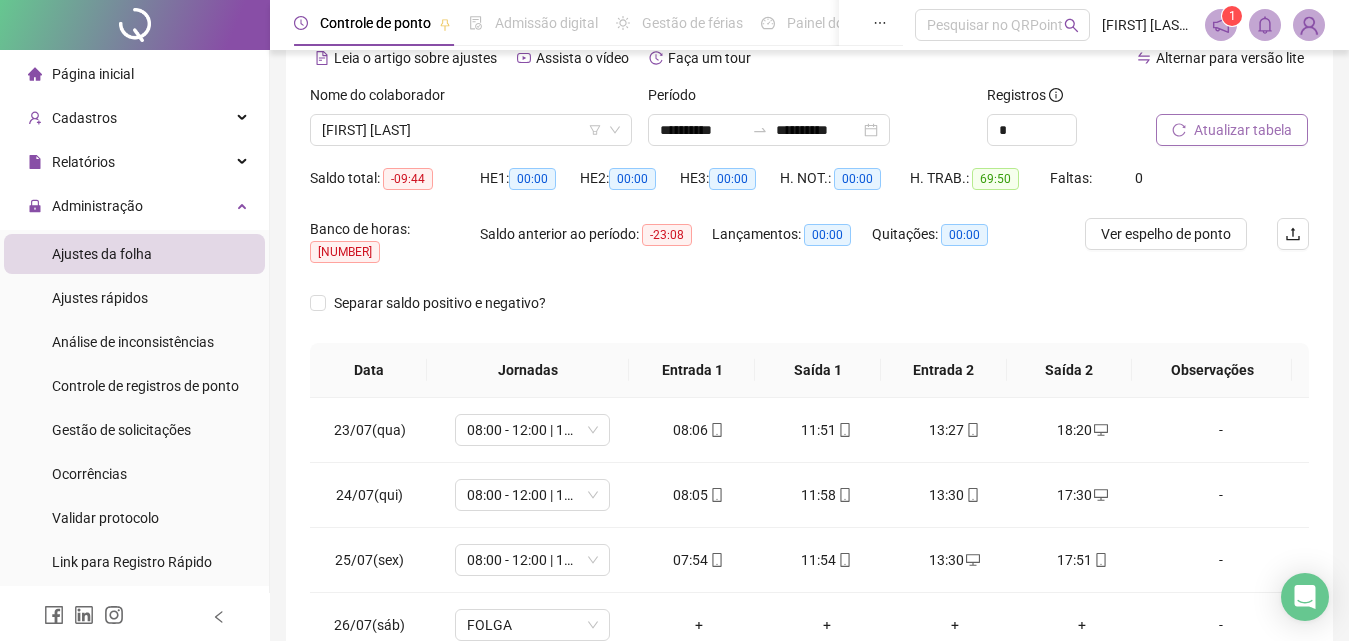 drag, startPoint x: 1051, startPoint y: 308, endPoint x: 1053, endPoint y: 350, distance: 42.047592 